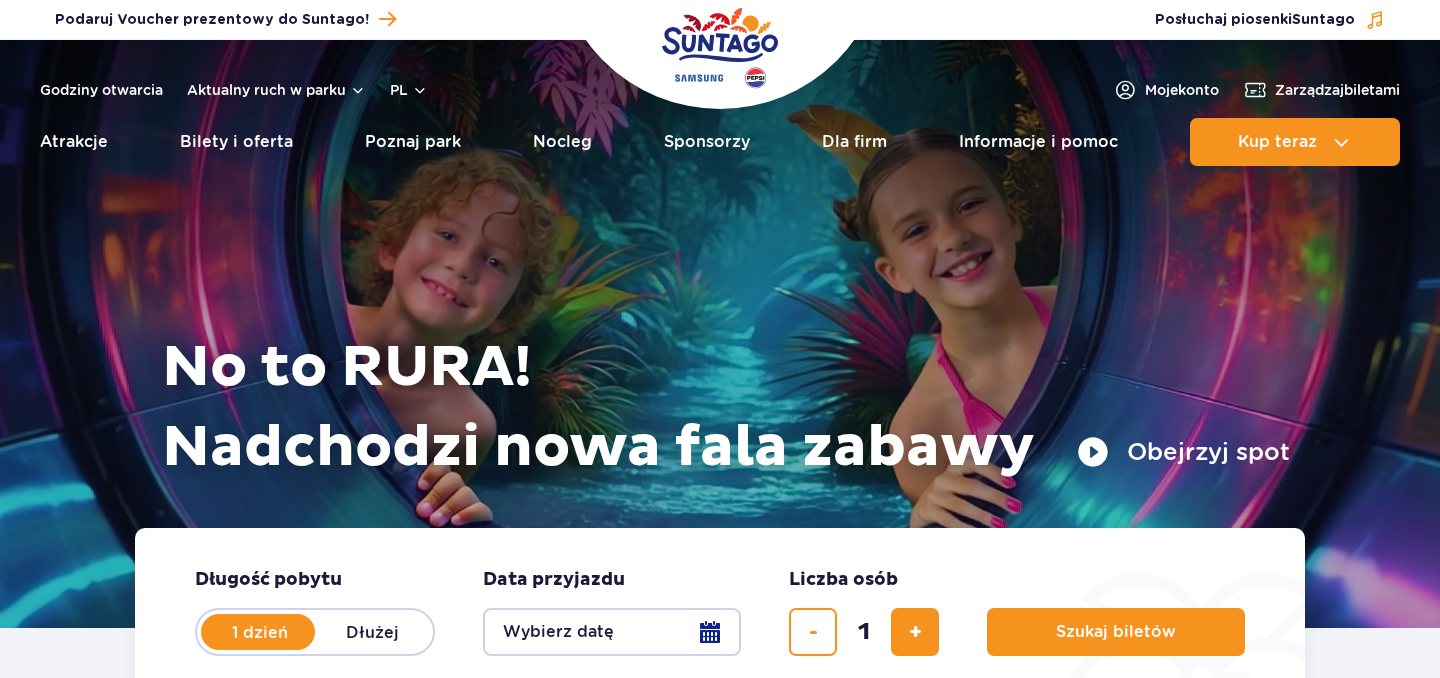 scroll, scrollTop: 0, scrollLeft: 0, axis: both 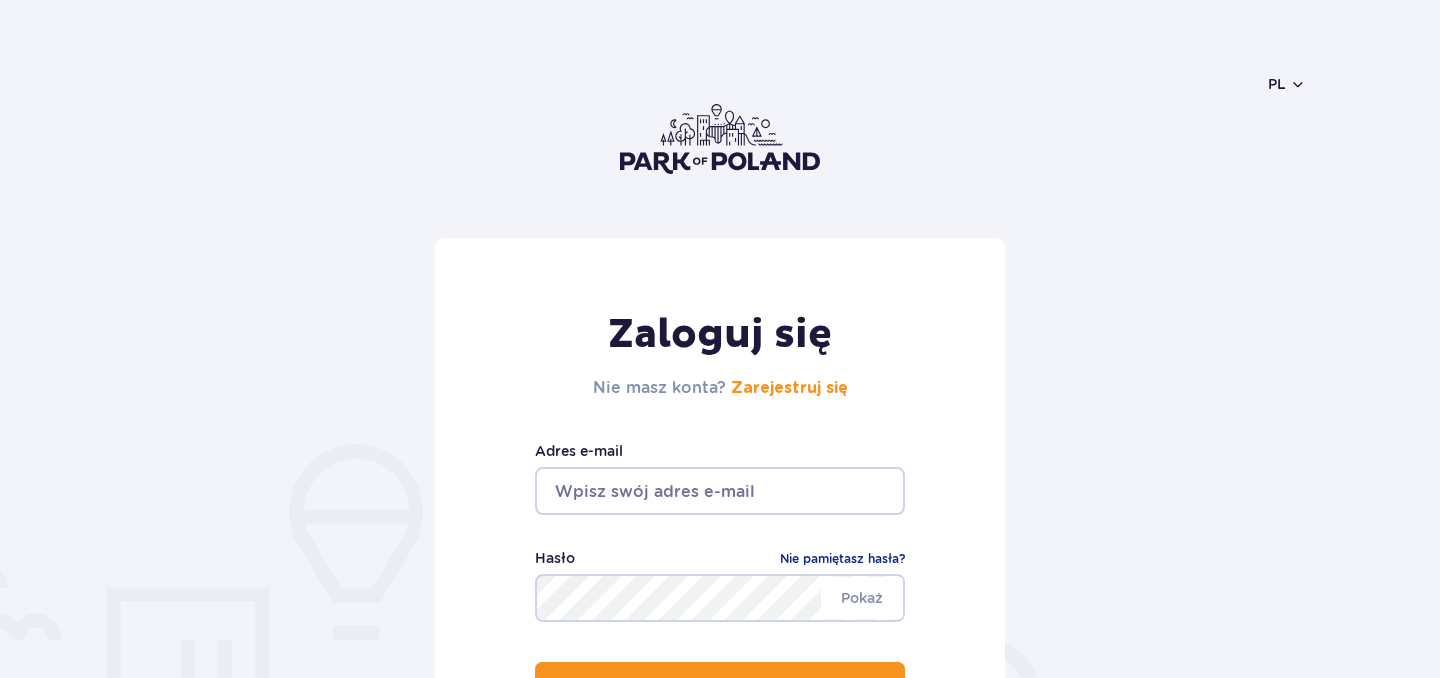 type on "[EMAIL]" 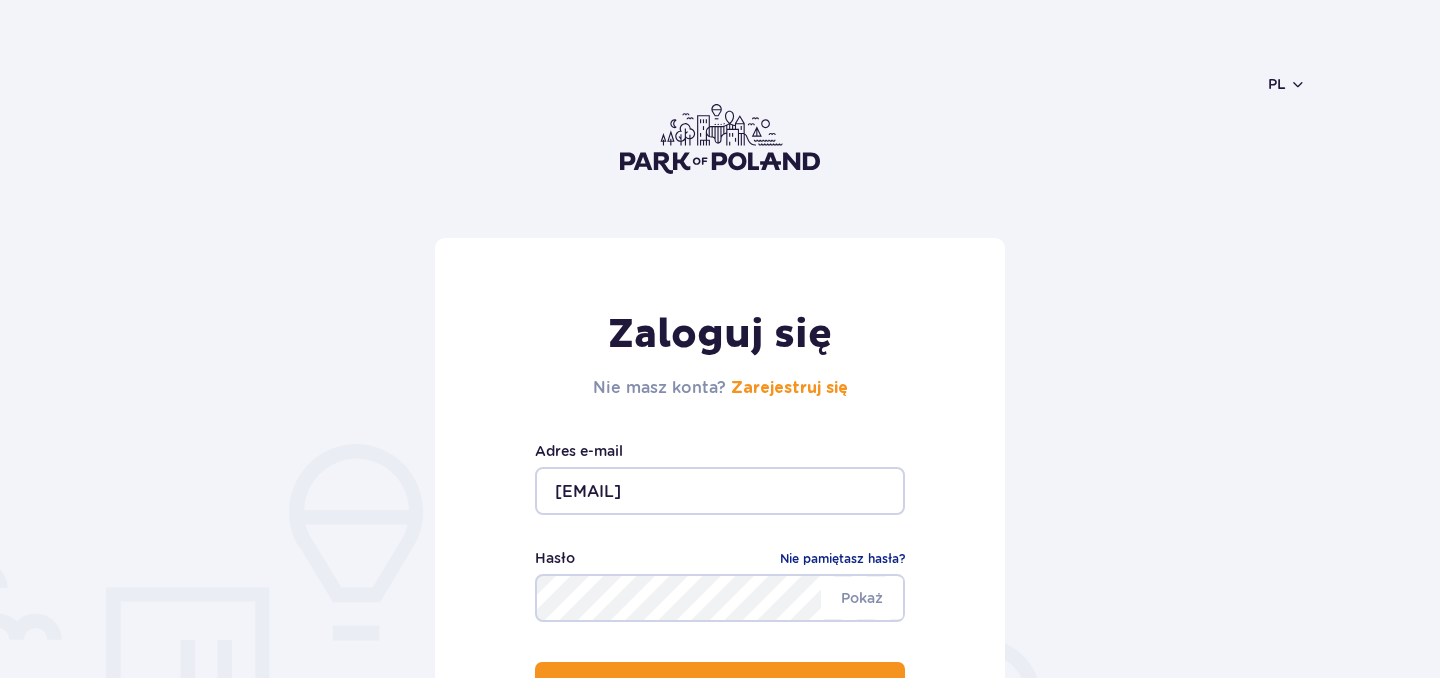 click on "shevchukoleksandr11@gmail.com" at bounding box center (720, 491) 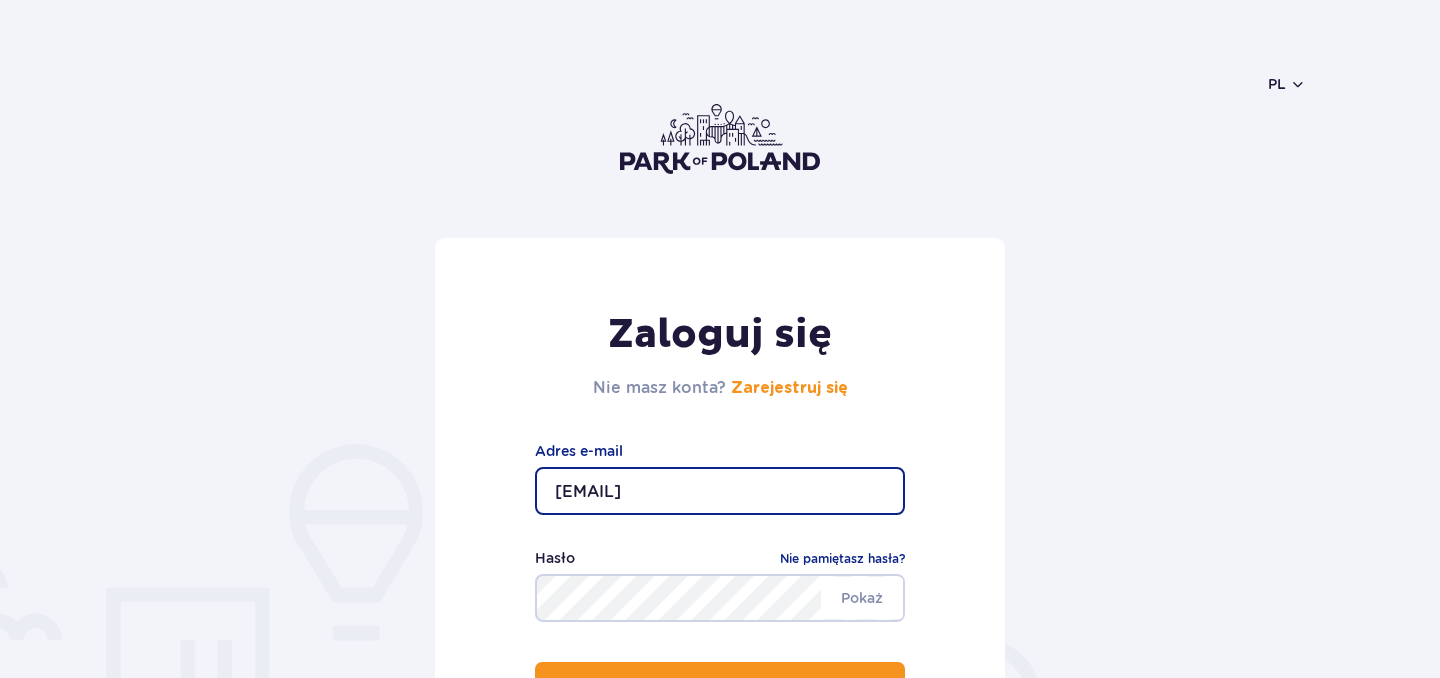scroll, scrollTop: 0, scrollLeft: 0, axis: both 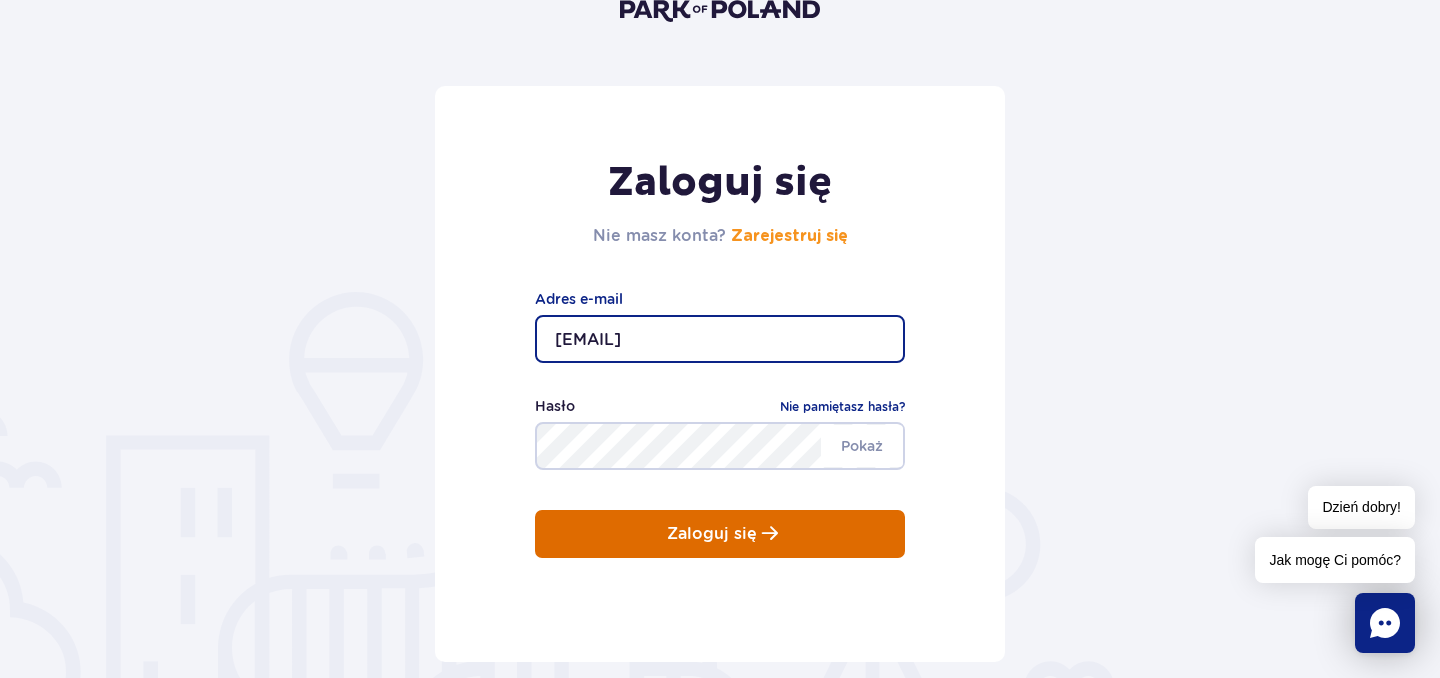 click on "Zaloguj się" at bounding box center (720, 534) 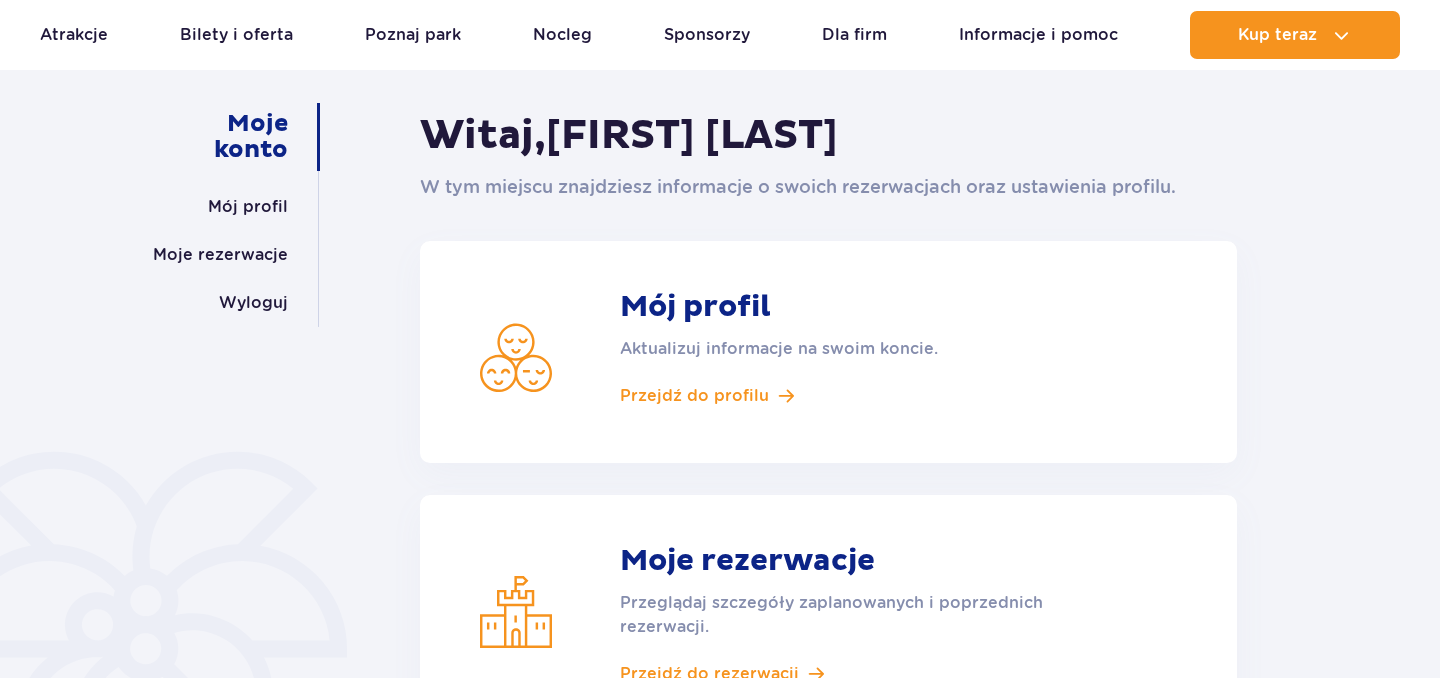 scroll, scrollTop: 184, scrollLeft: 0, axis: vertical 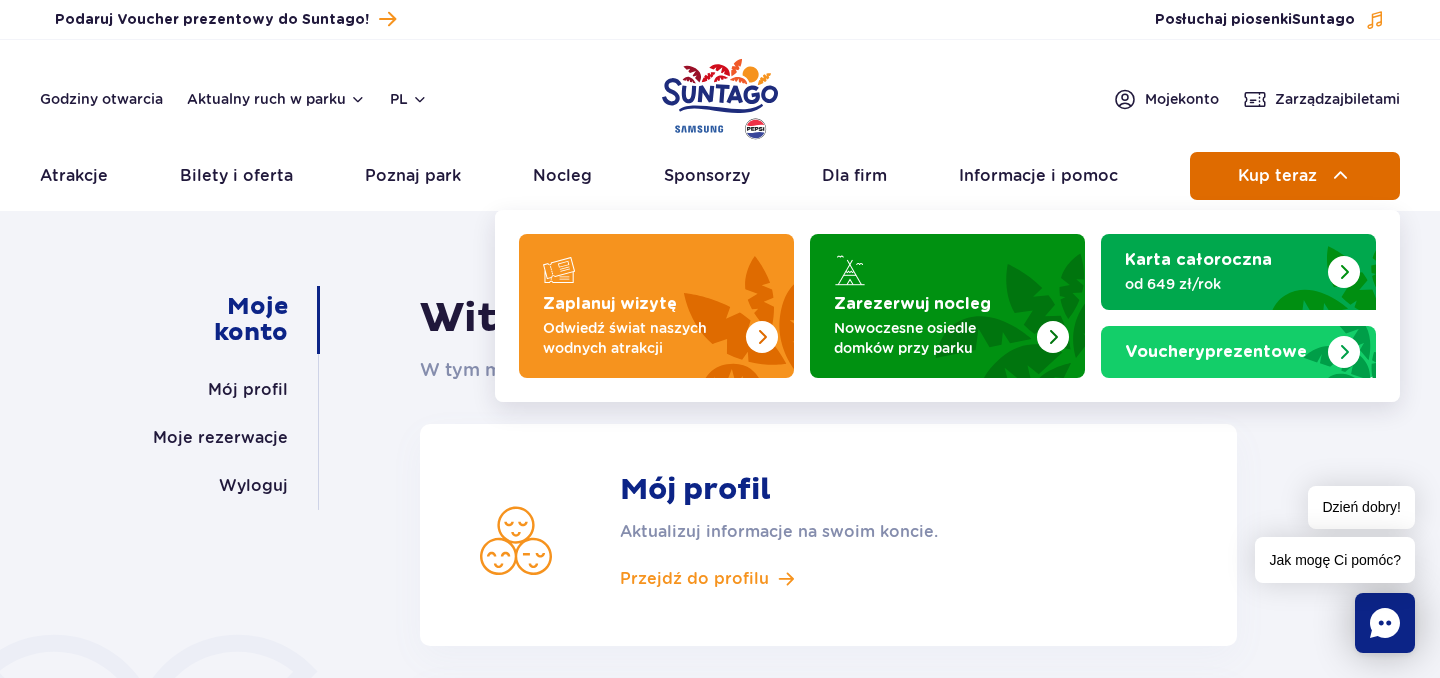 click on "Kup teraz" at bounding box center [1277, 176] 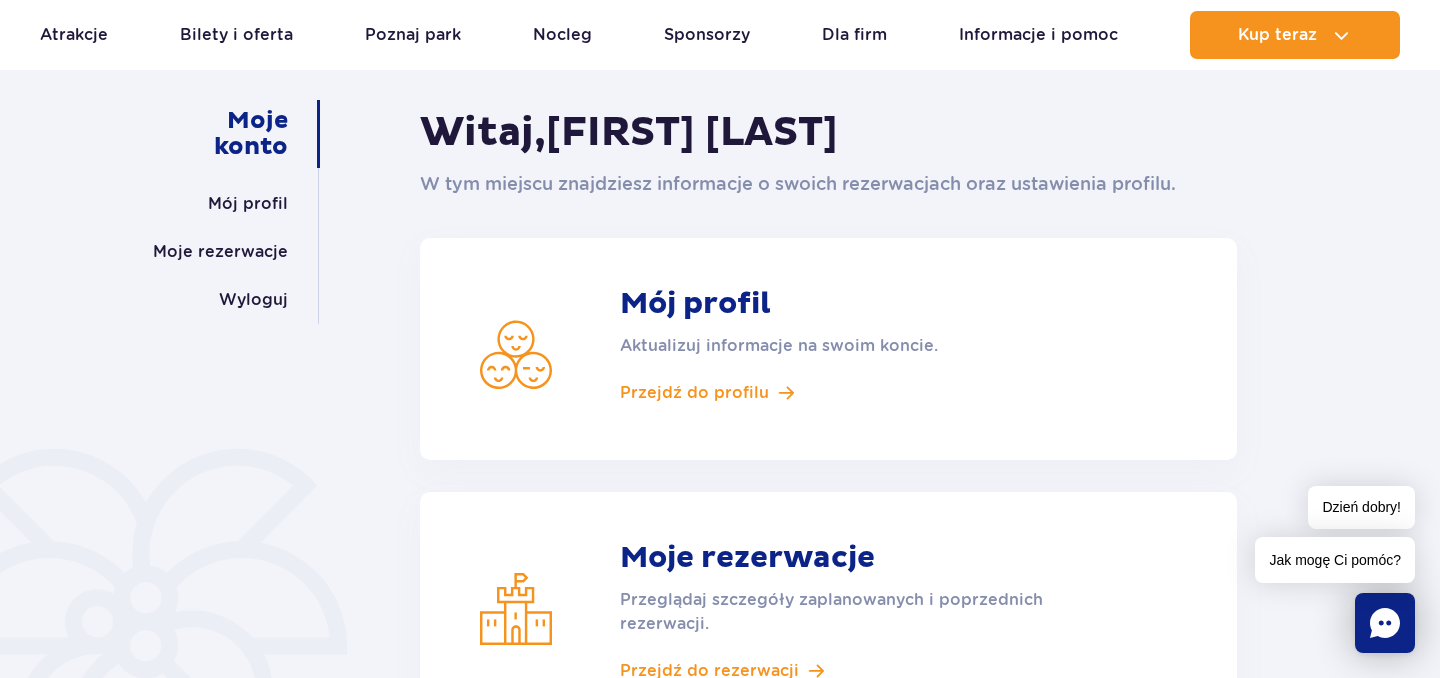 scroll, scrollTop: 70, scrollLeft: 0, axis: vertical 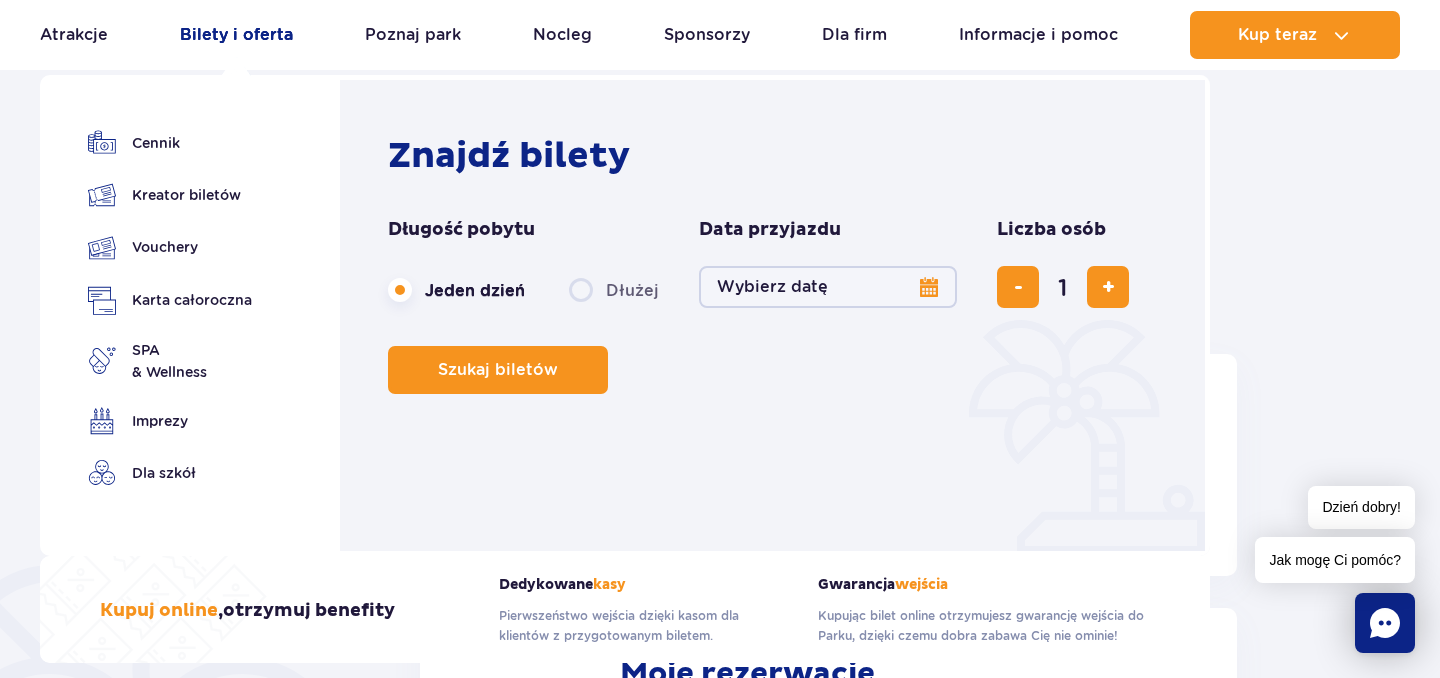 click on "Bilety i oferta" at bounding box center [236, 35] 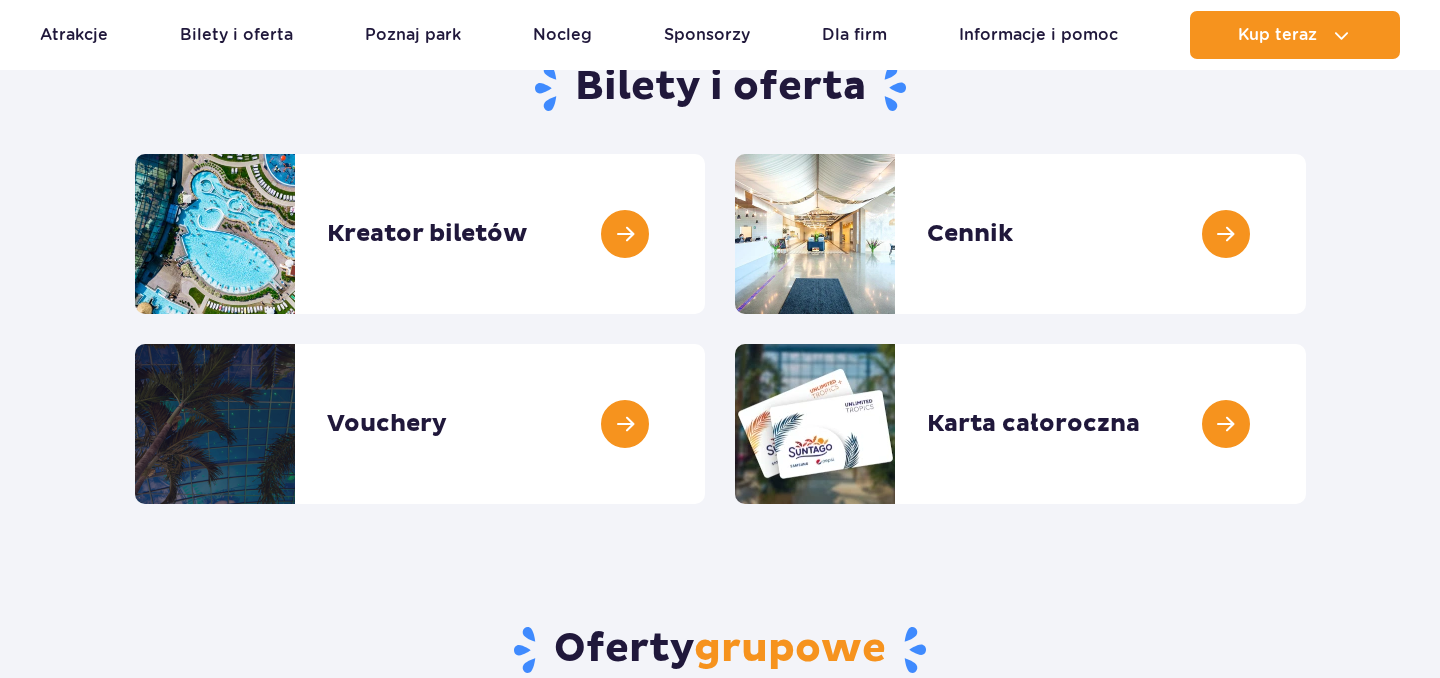 scroll, scrollTop: 31, scrollLeft: 0, axis: vertical 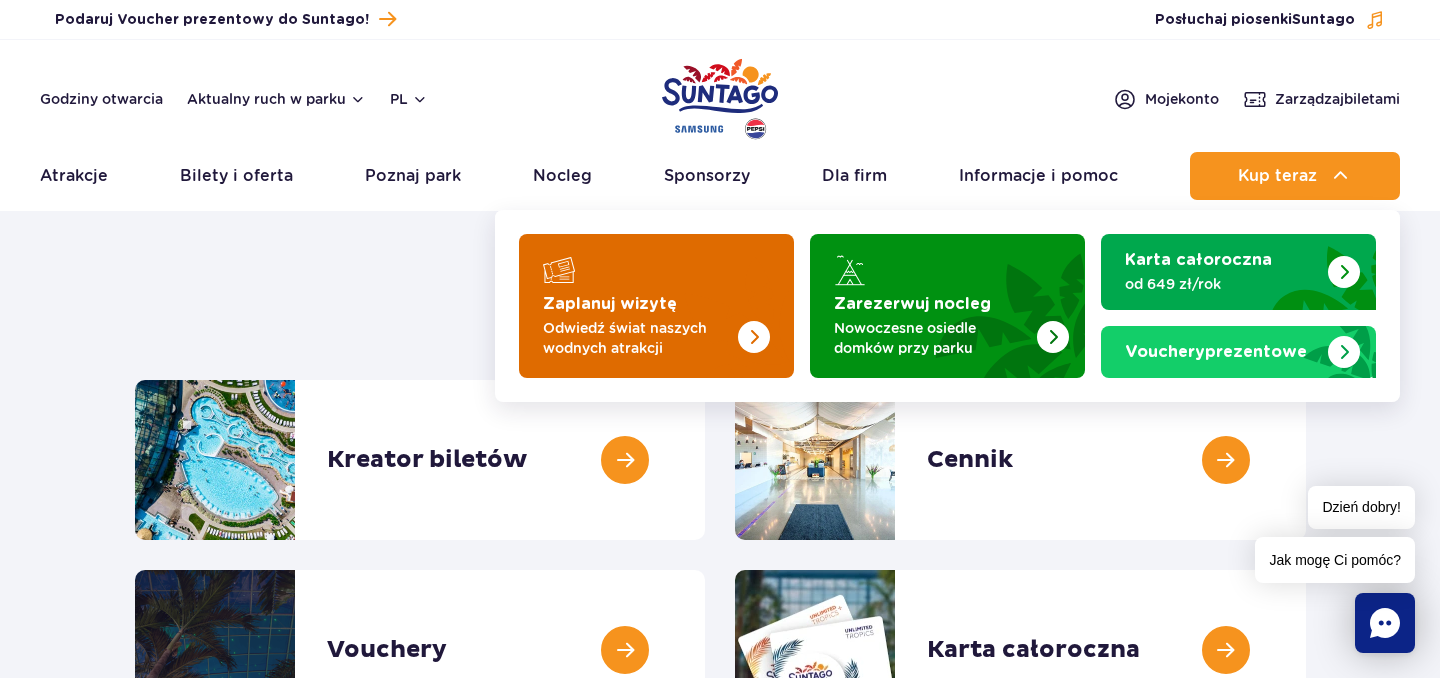 click at bounding box center (714, 300) 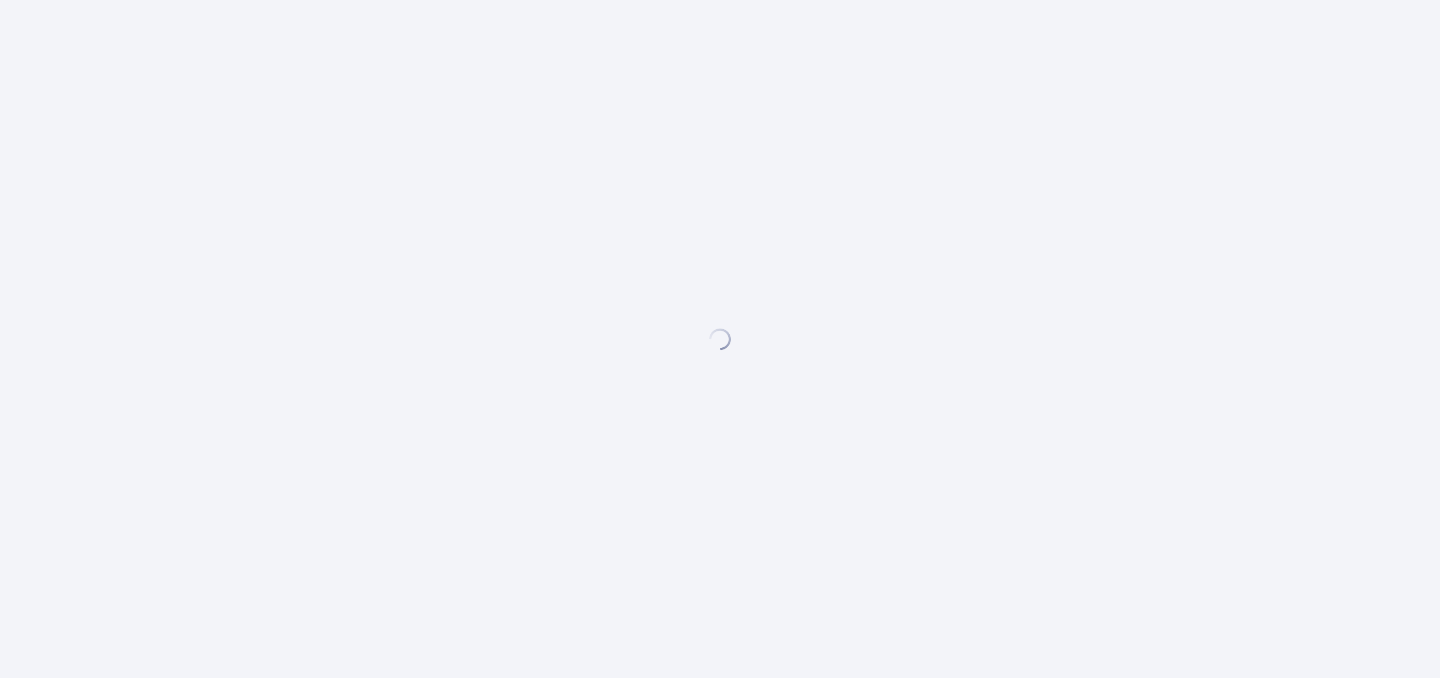 scroll, scrollTop: 0, scrollLeft: 0, axis: both 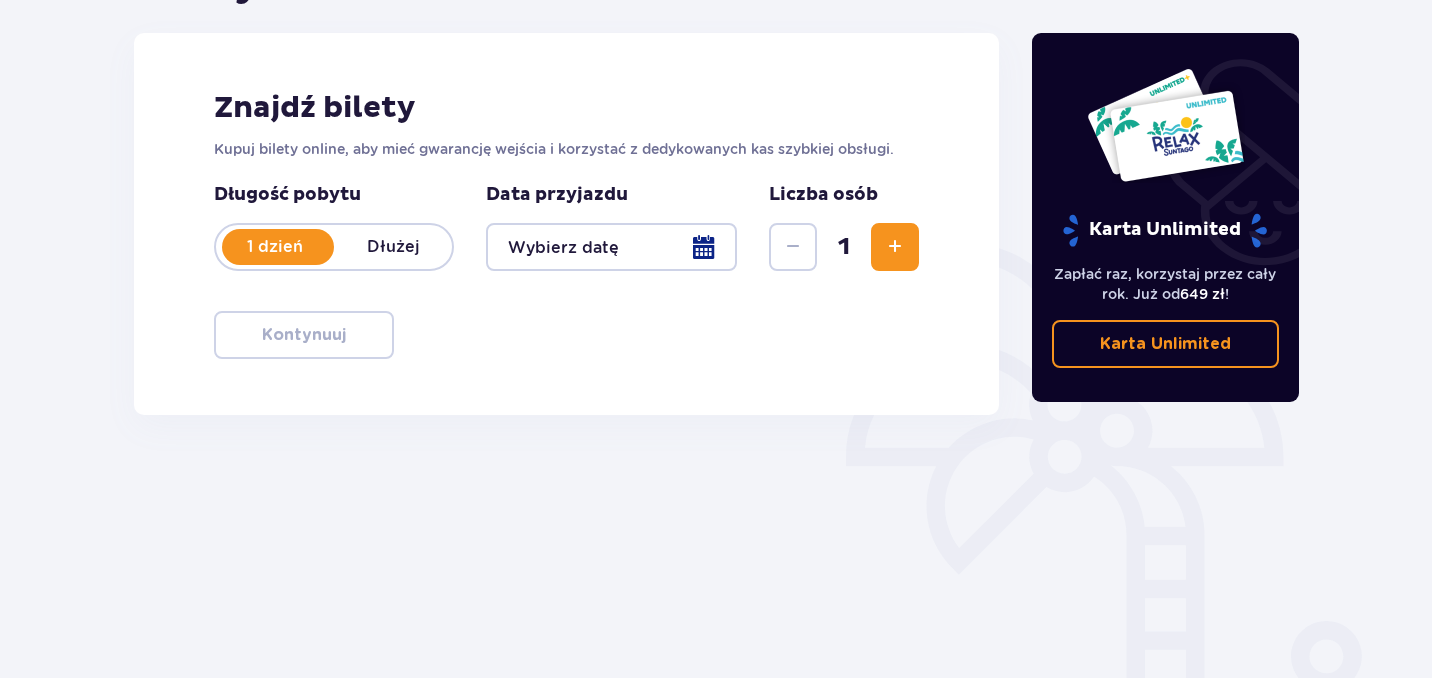 click at bounding box center [611, 247] 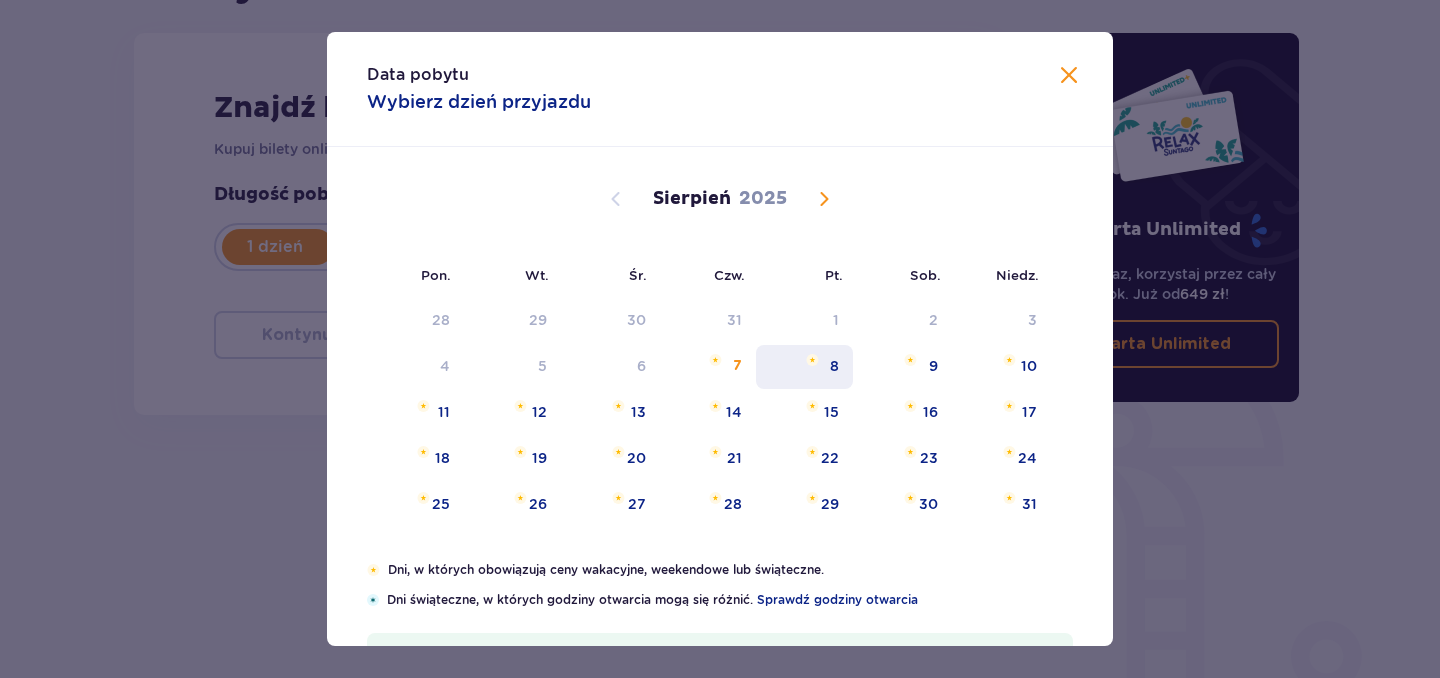 click on "8" at bounding box center (804, 367) 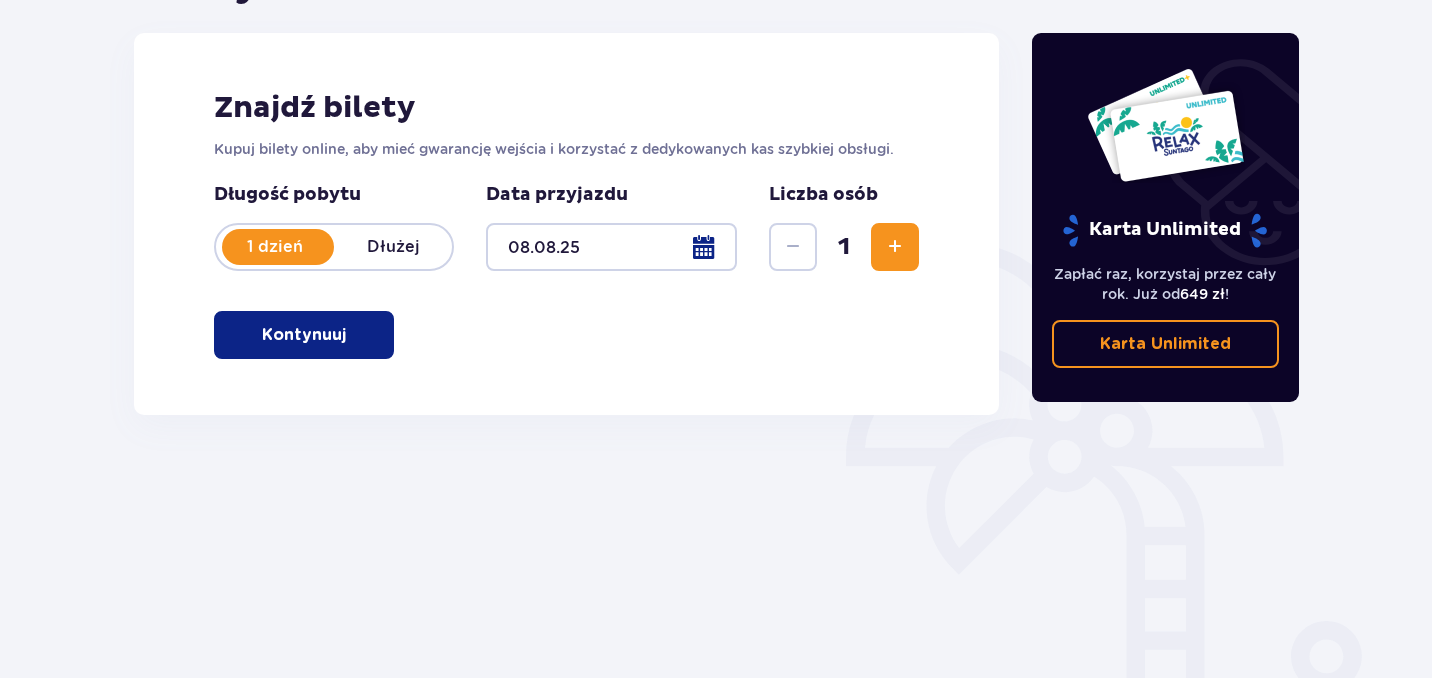 click at bounding box center (895, 247) 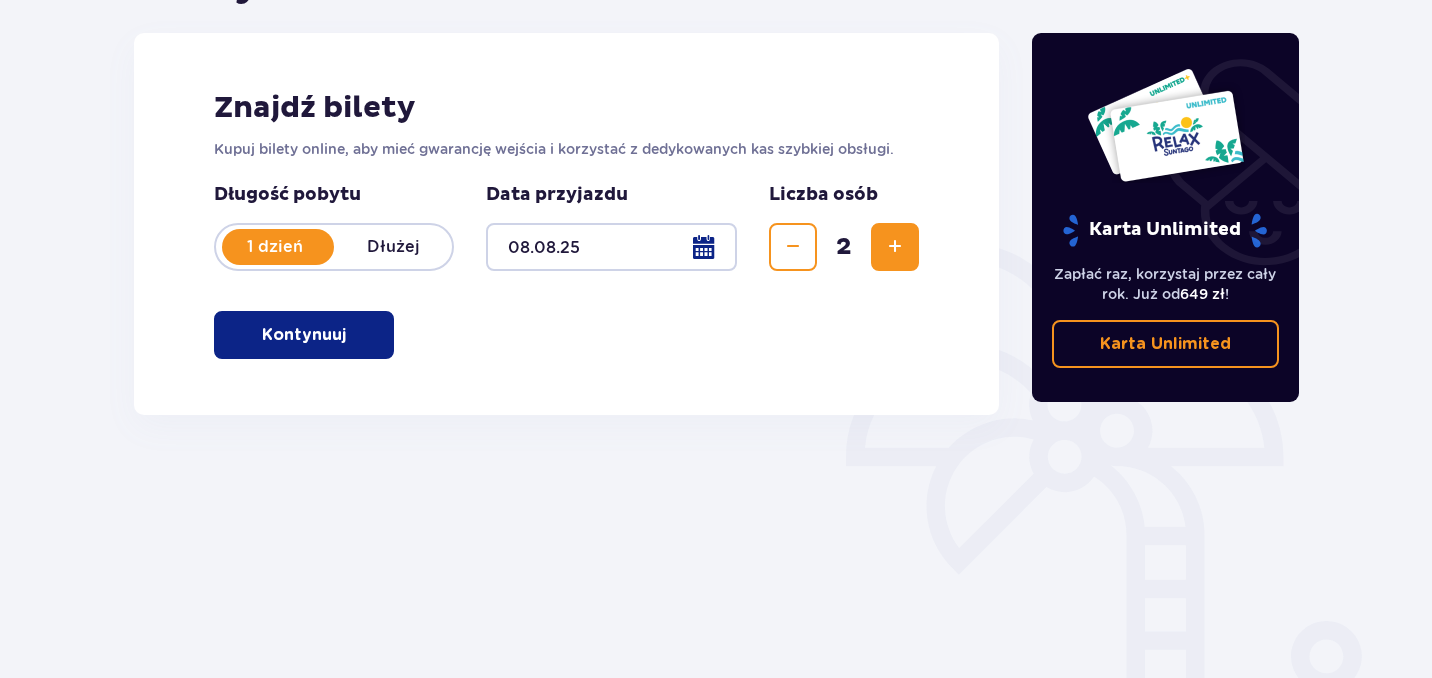 click at bounding box center [895, 247] 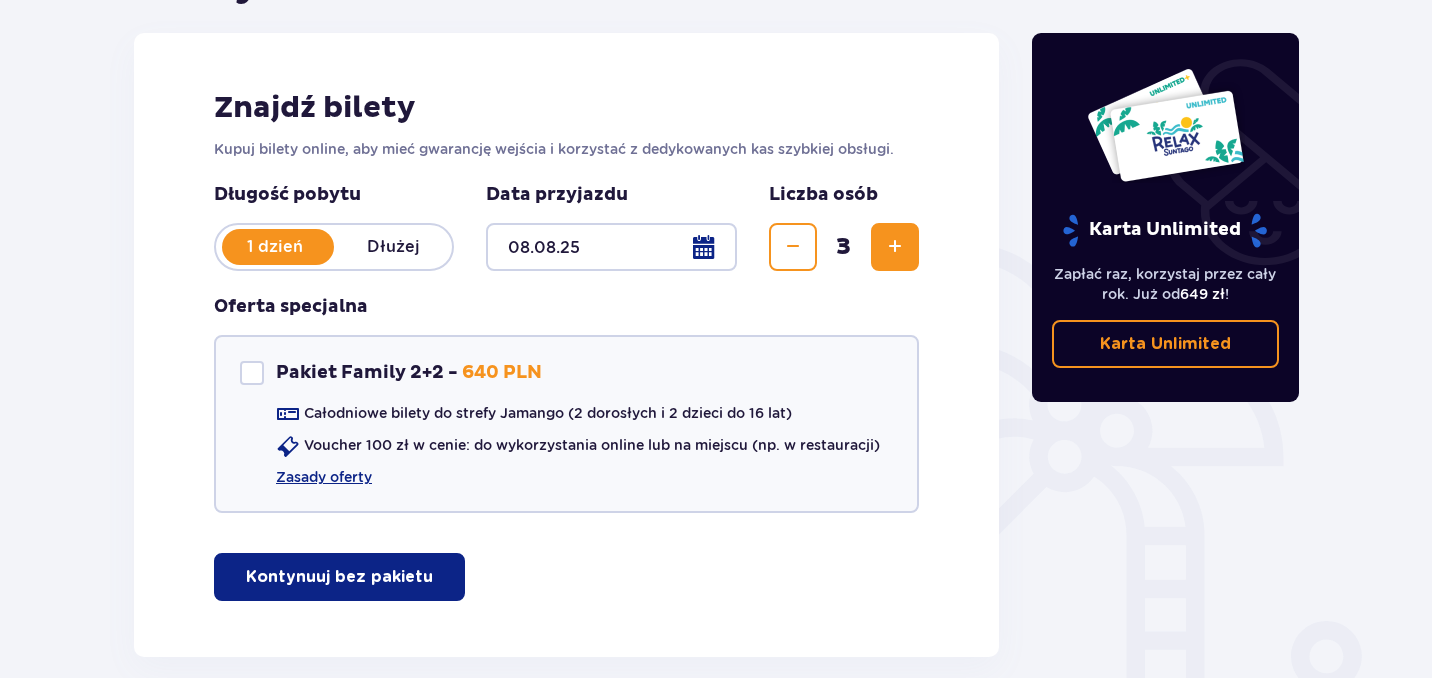 click on "Kontynuuj bez pakietu" at bounding box center (339, 577) 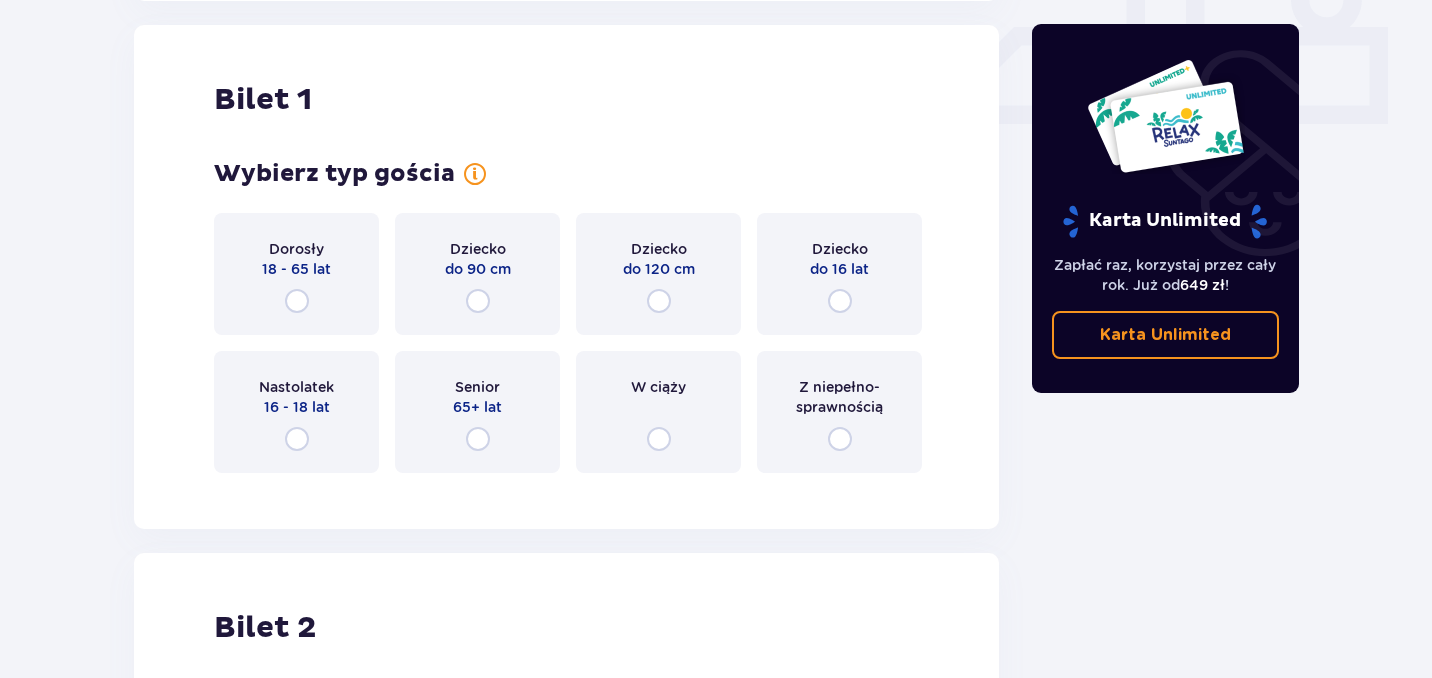 scroll, scrollTop: 910, scrollLeft: 0, axis: vertical 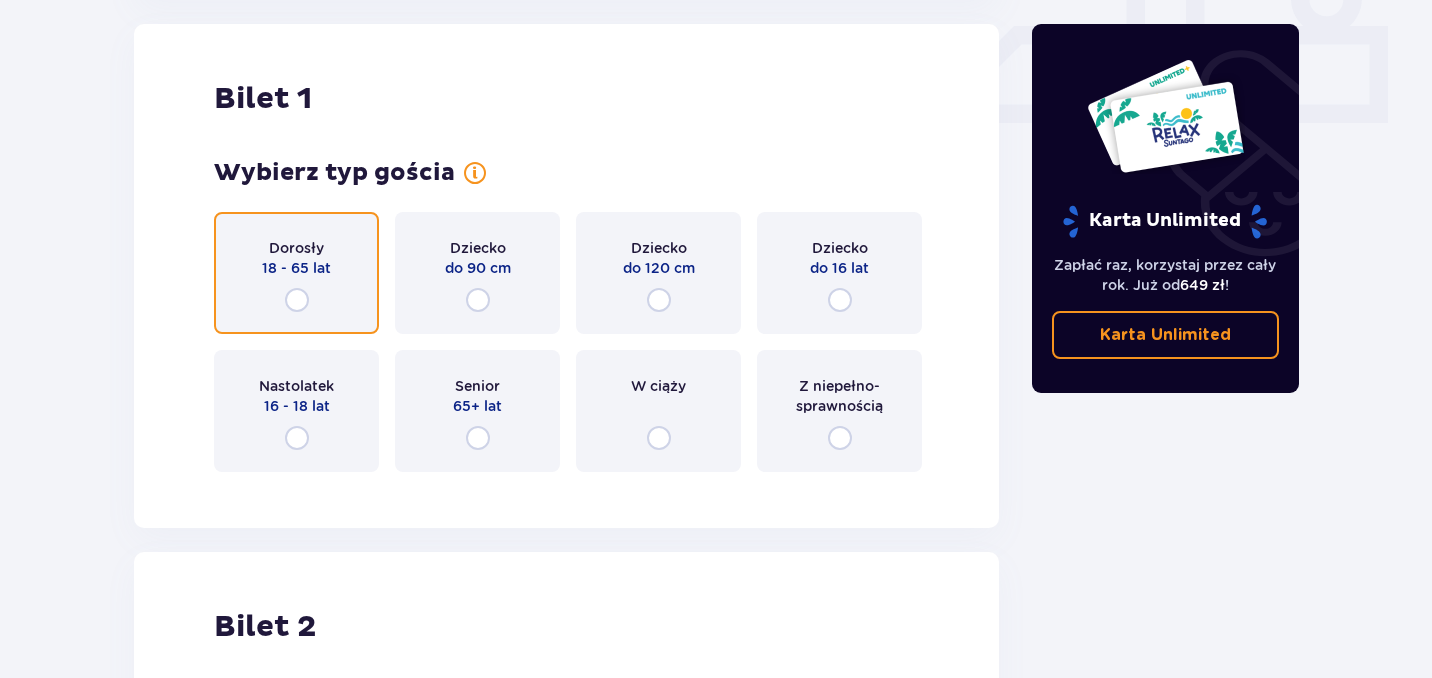 click at bounding box center (297, 300) 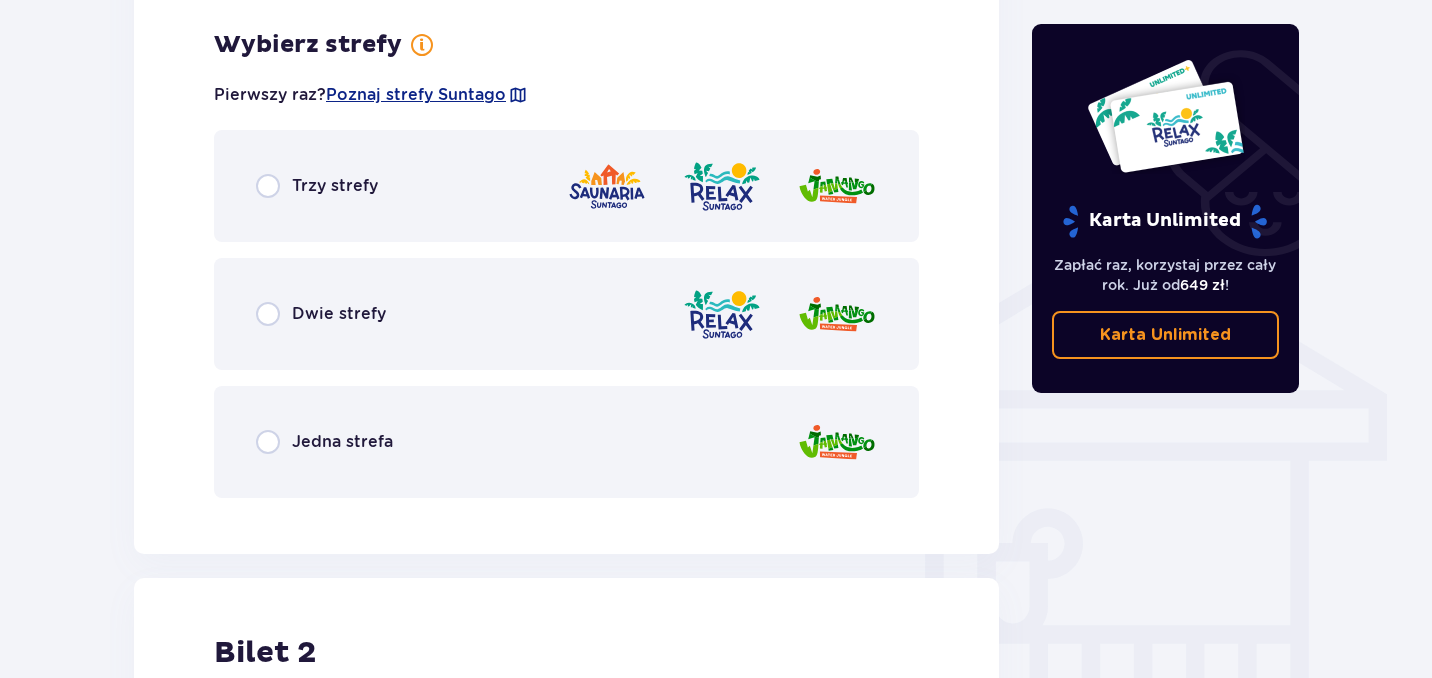 scroll, scrollTop: 1398, scrollLeft: 0, axis: vertical 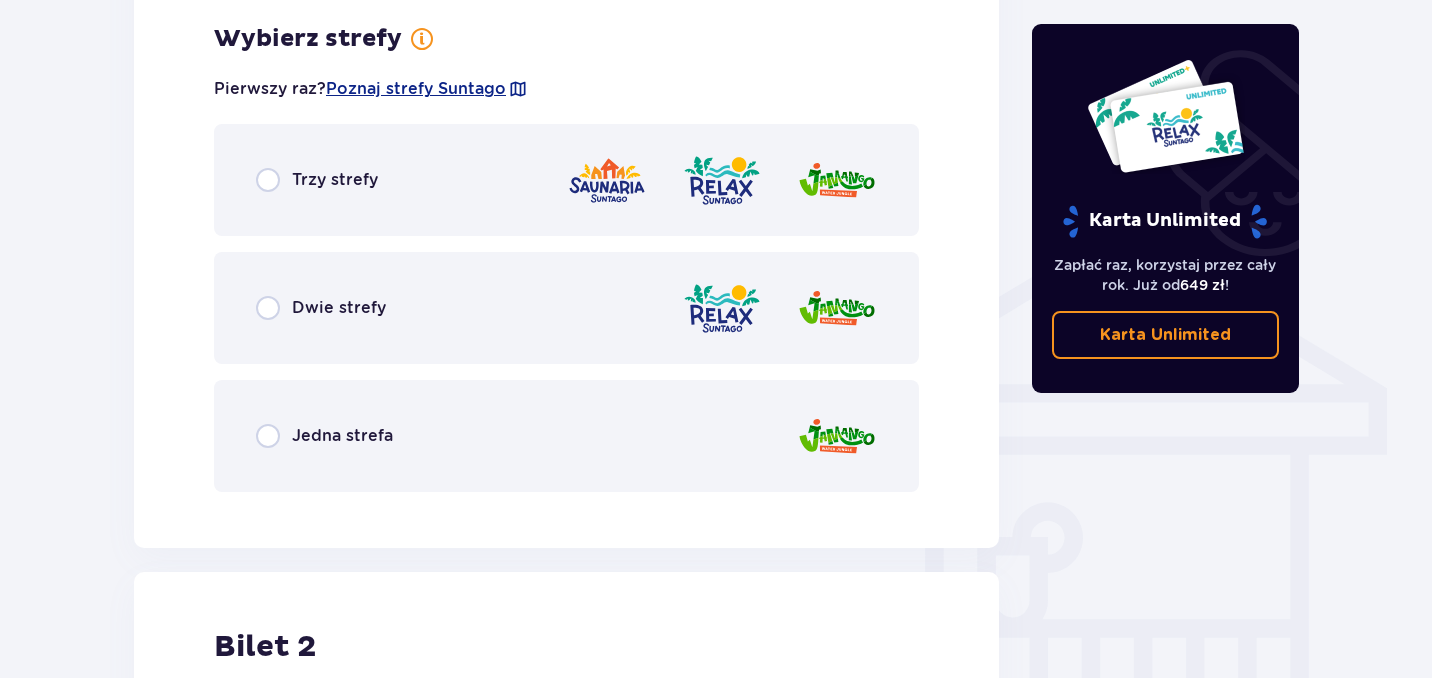 click on "Dwie strefy" at bounding box center [566, 308] 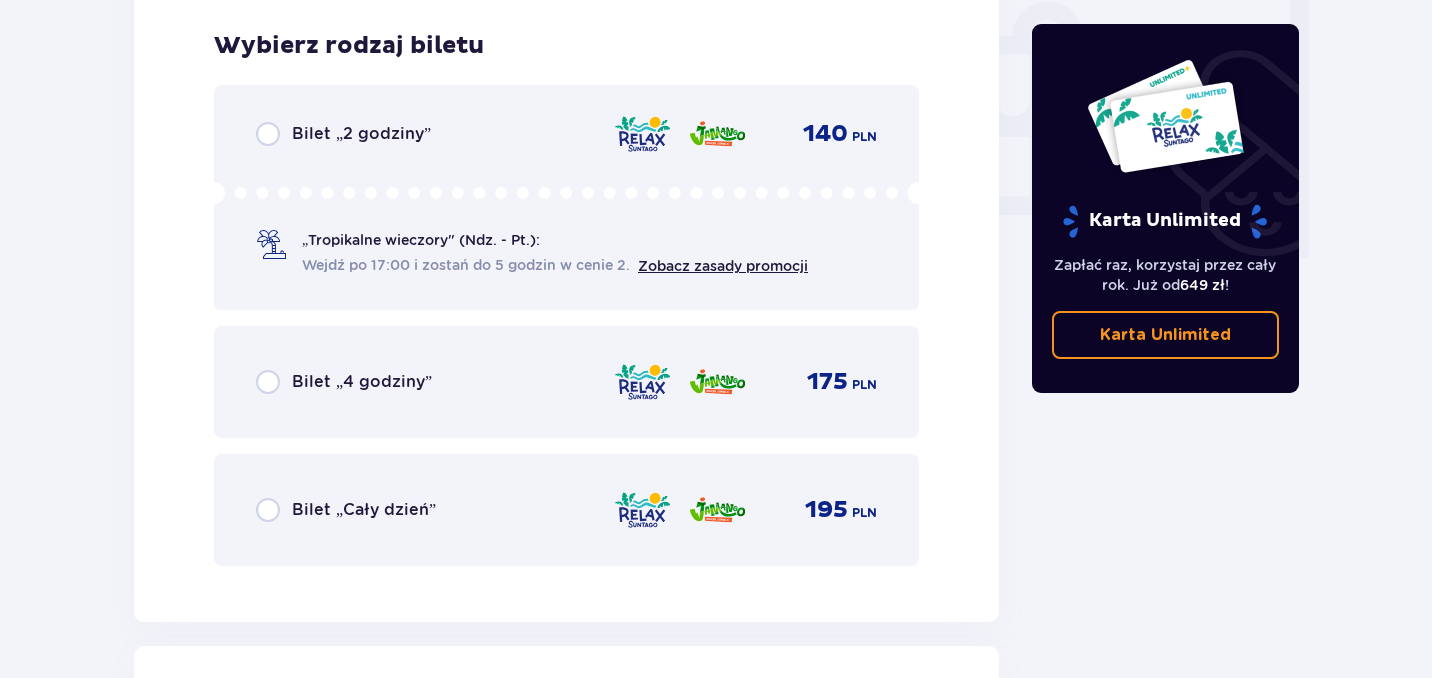 scroll, scrollTop: 1906, scrollLeft: 0, axis: vertical 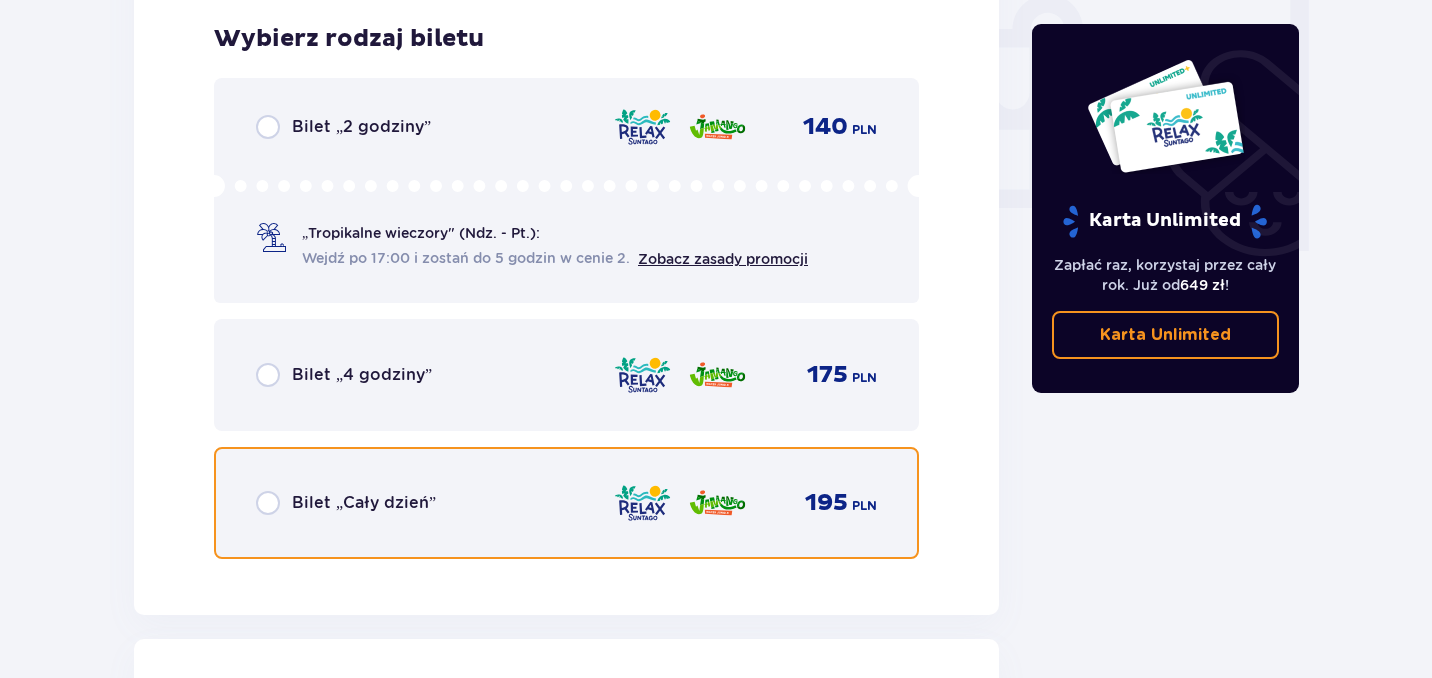 click at bounding box center [268, 503] 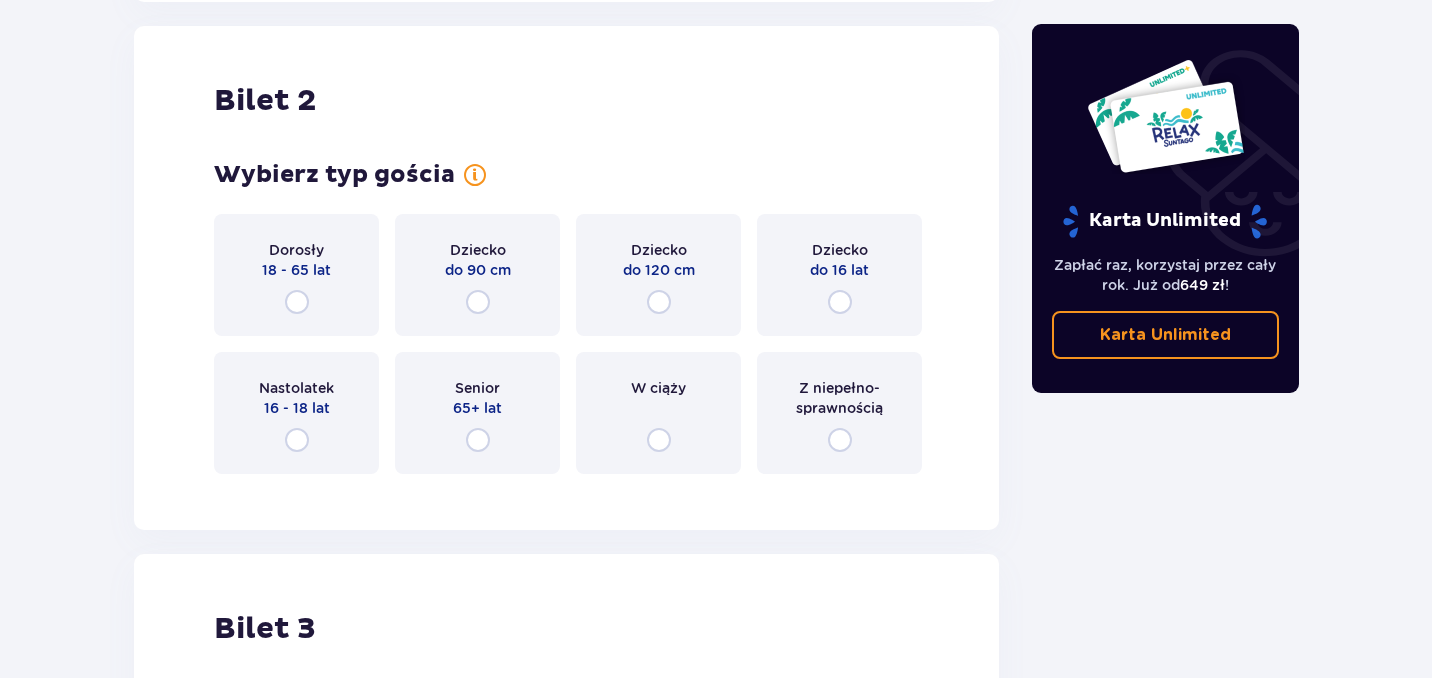 scroll, scrollTop: 2521, scrollLeft: 0, axis: vertical 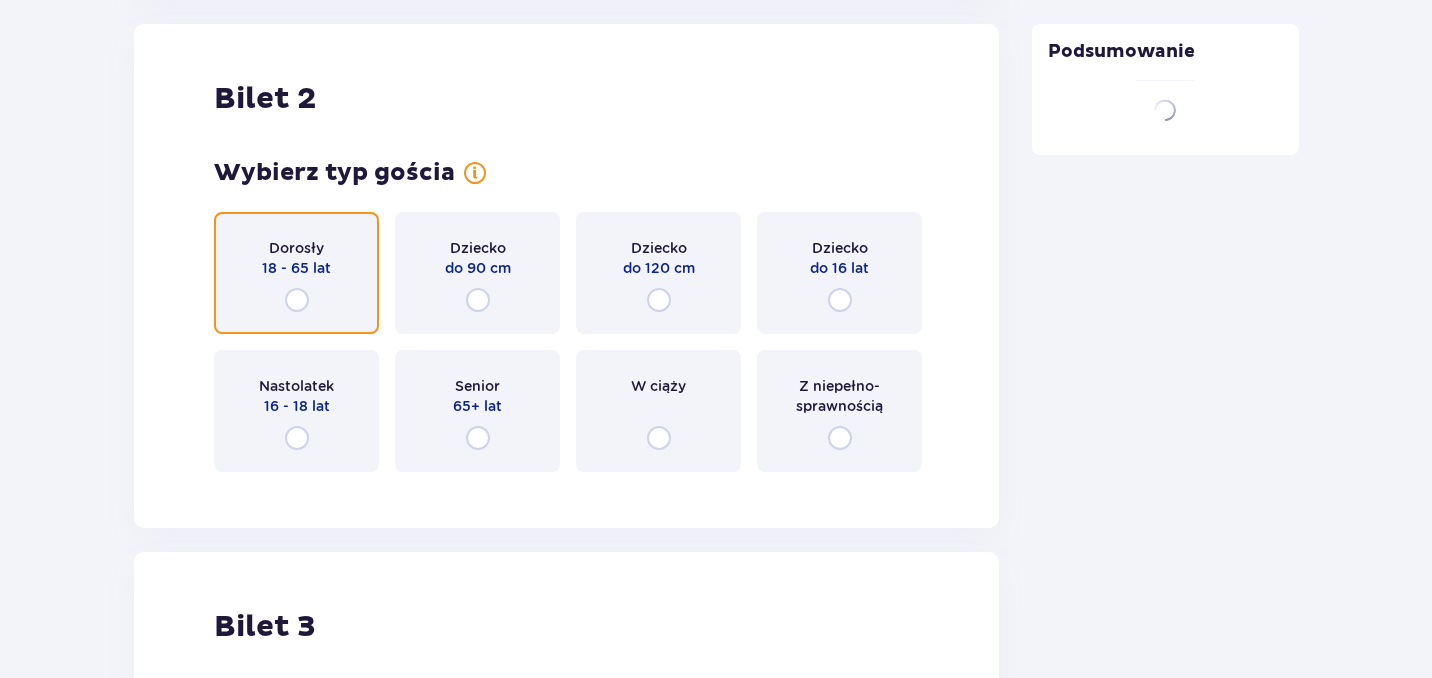 click at bounding box center [297, 300] 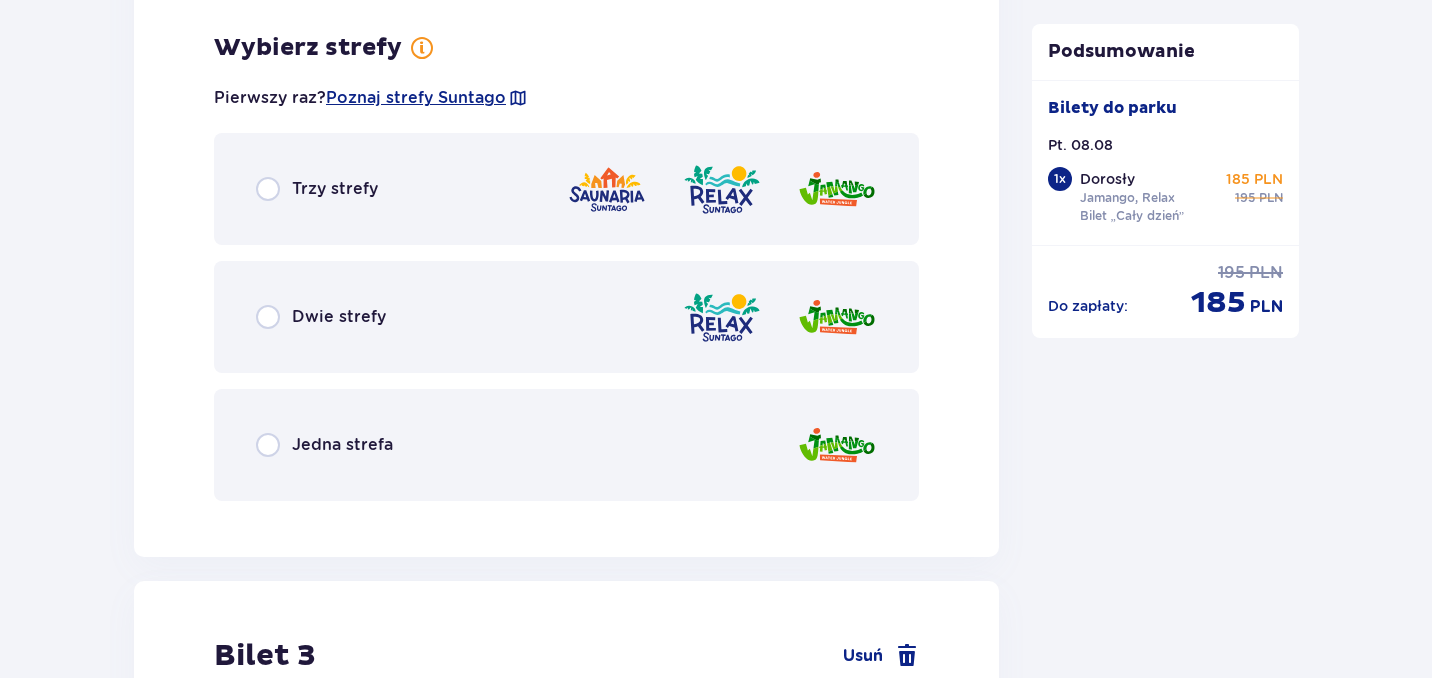 scroll, scrollTop: 3009, scrollLeft: 0, axis: vertical 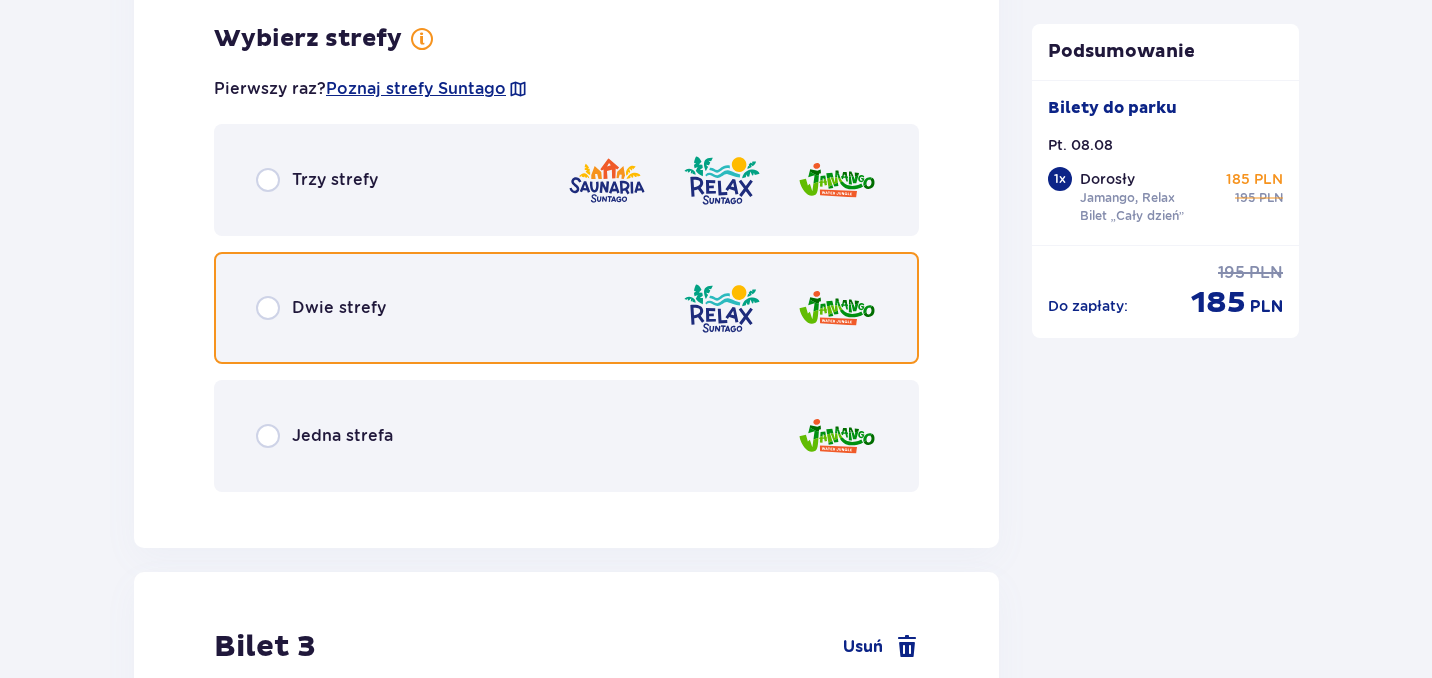 click at bounding box center [268, 308] 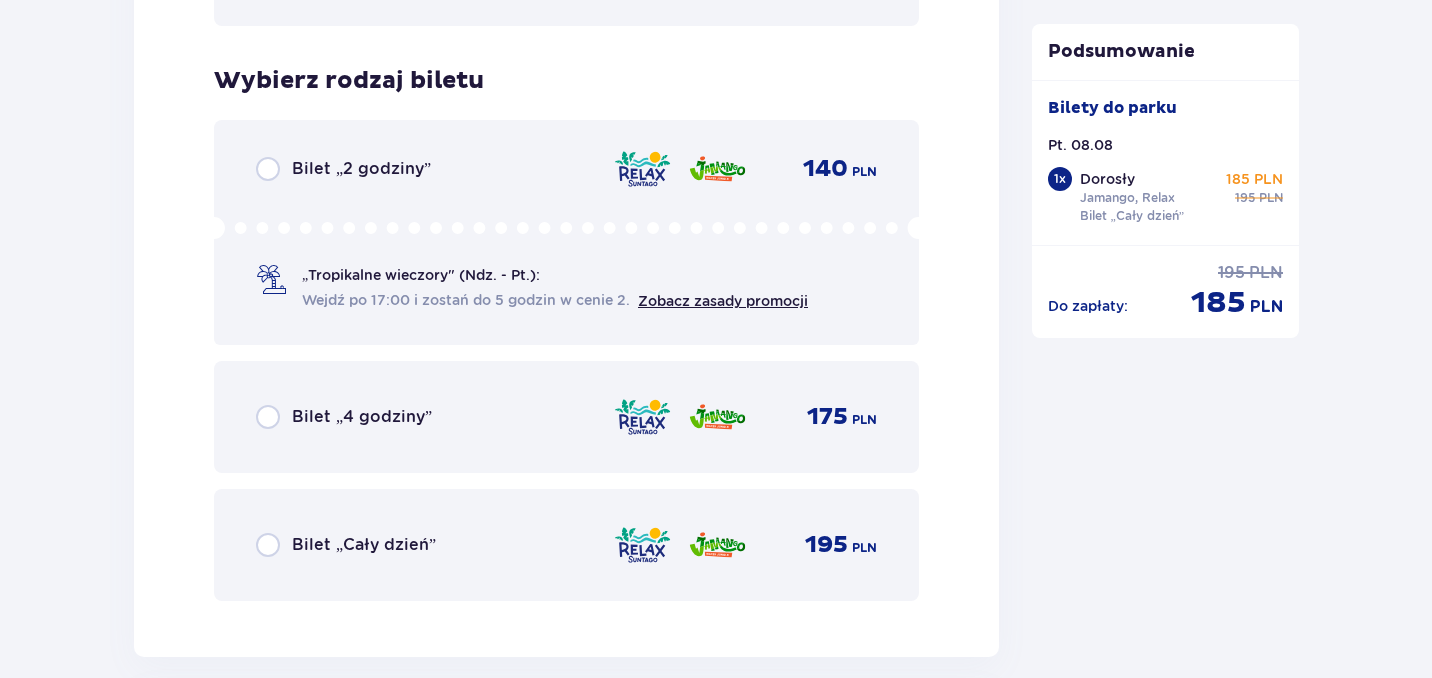 scroll, scrollTop: 3517, scrollLeft: 0, axis: vertical 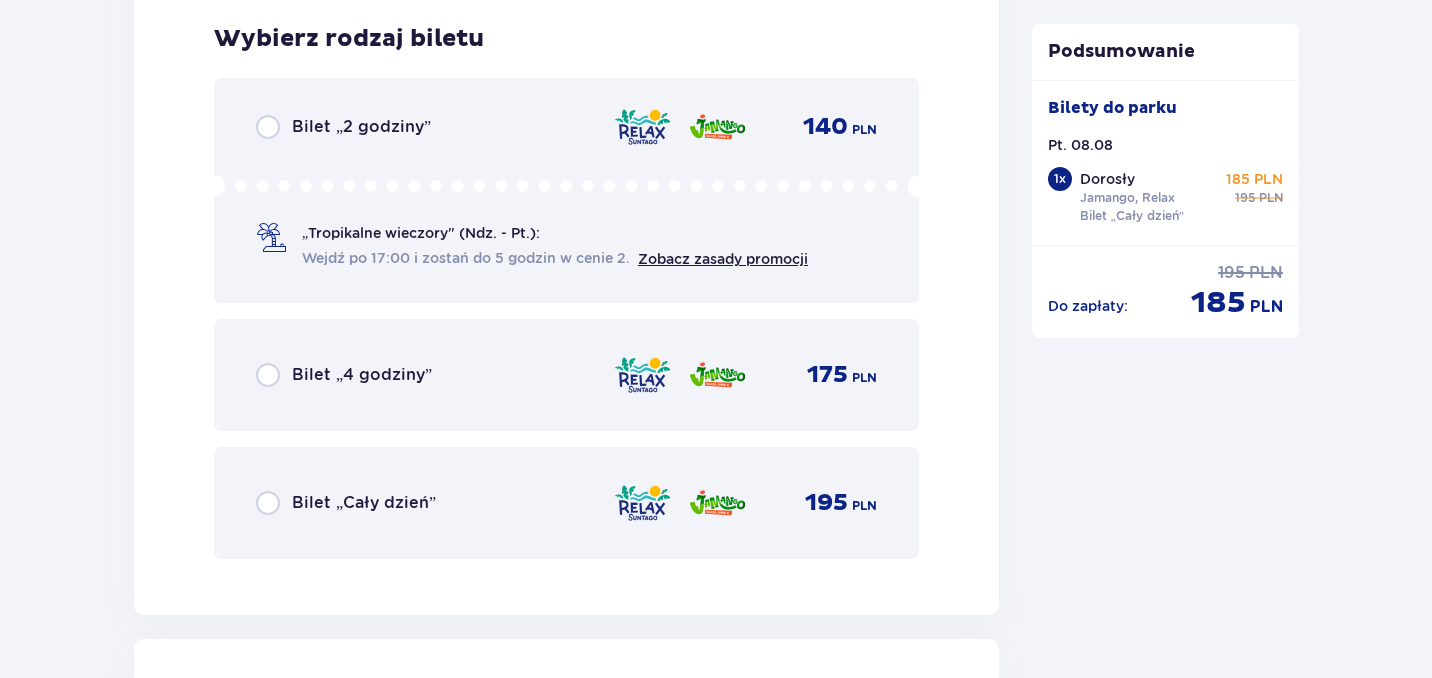 click on "Bilet „Cały dzień”" at bounding box center [346, 503] 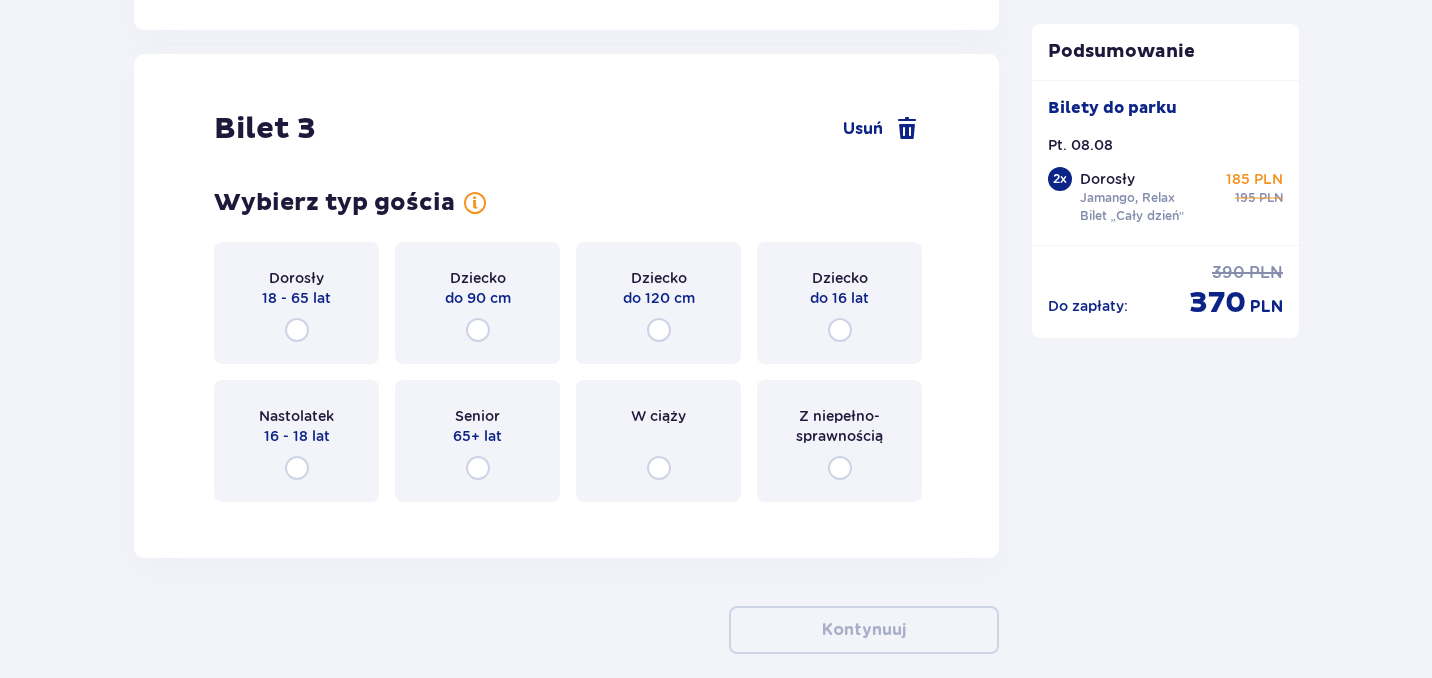 scroll, scrollTop: 4132, scrollLeft: 0, axis: vertical 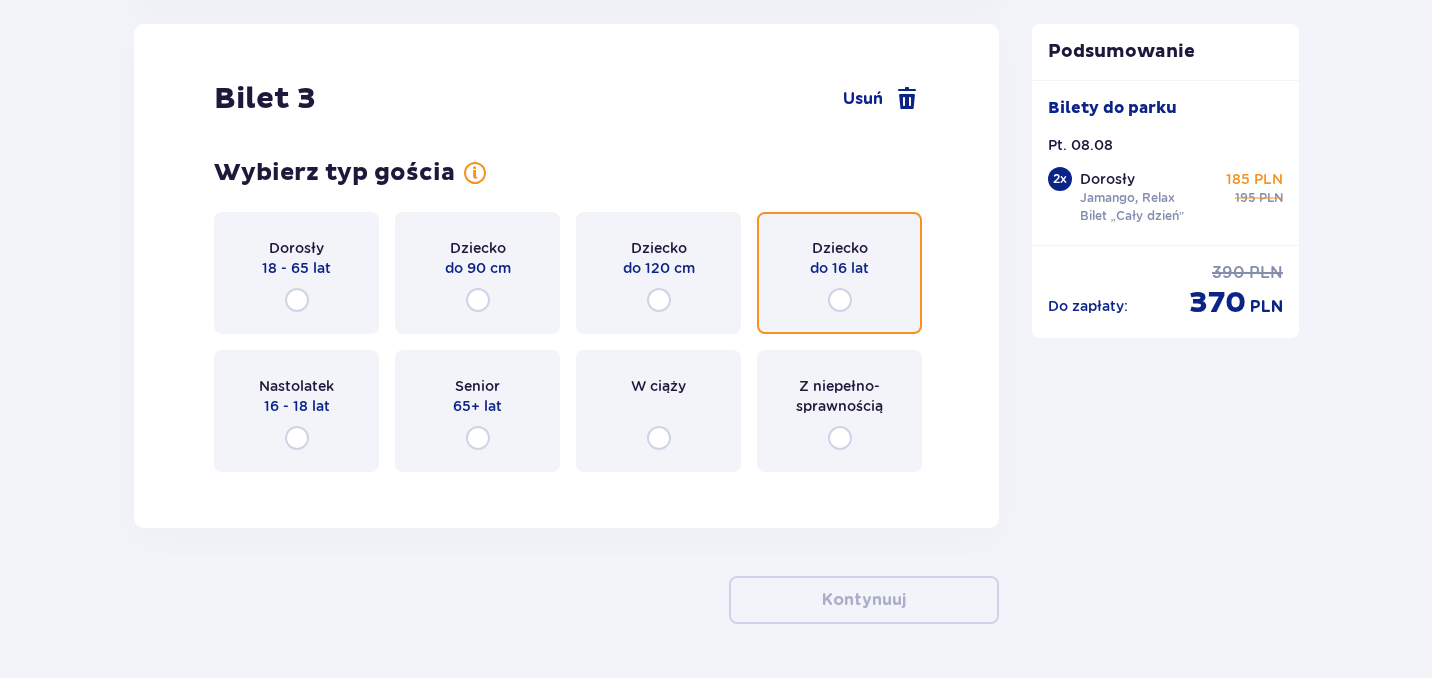 click at bounding box center (840, 300) 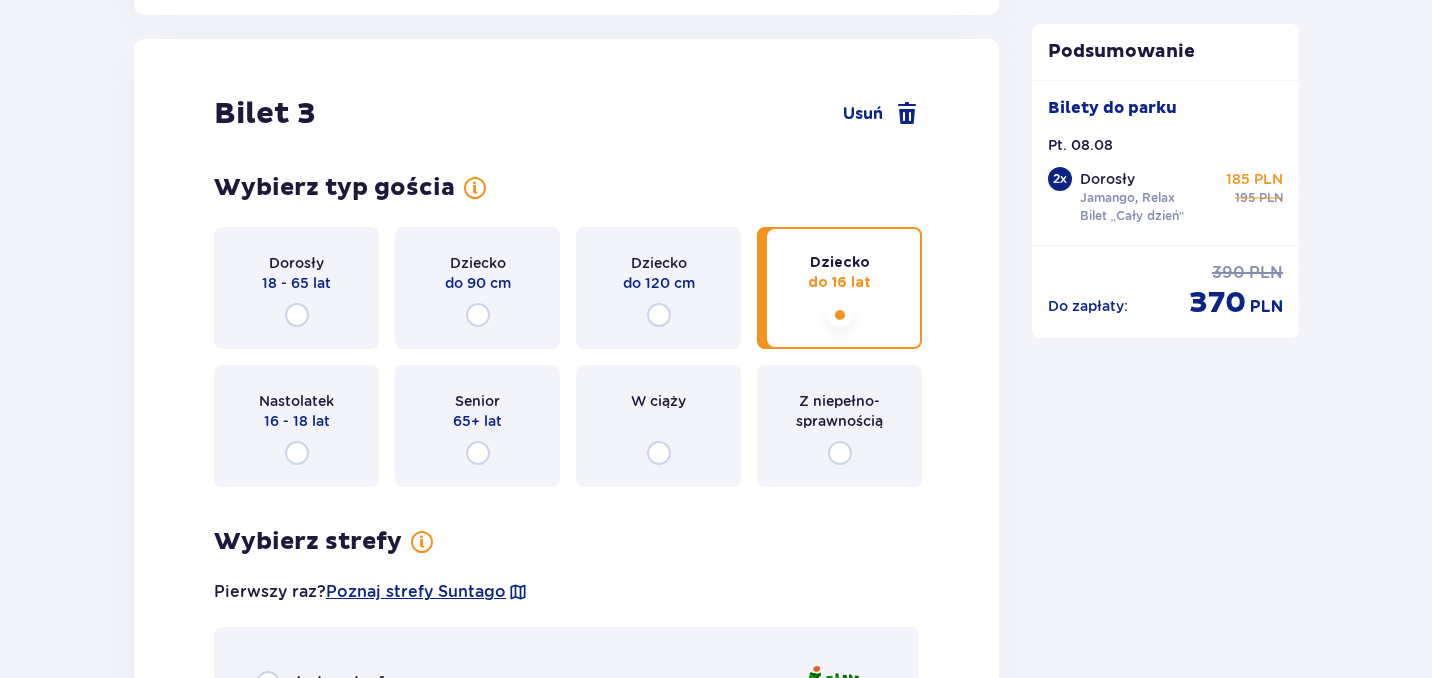 scroll, scrollTop: 4136, scrollLeft: 0, axis: vertical 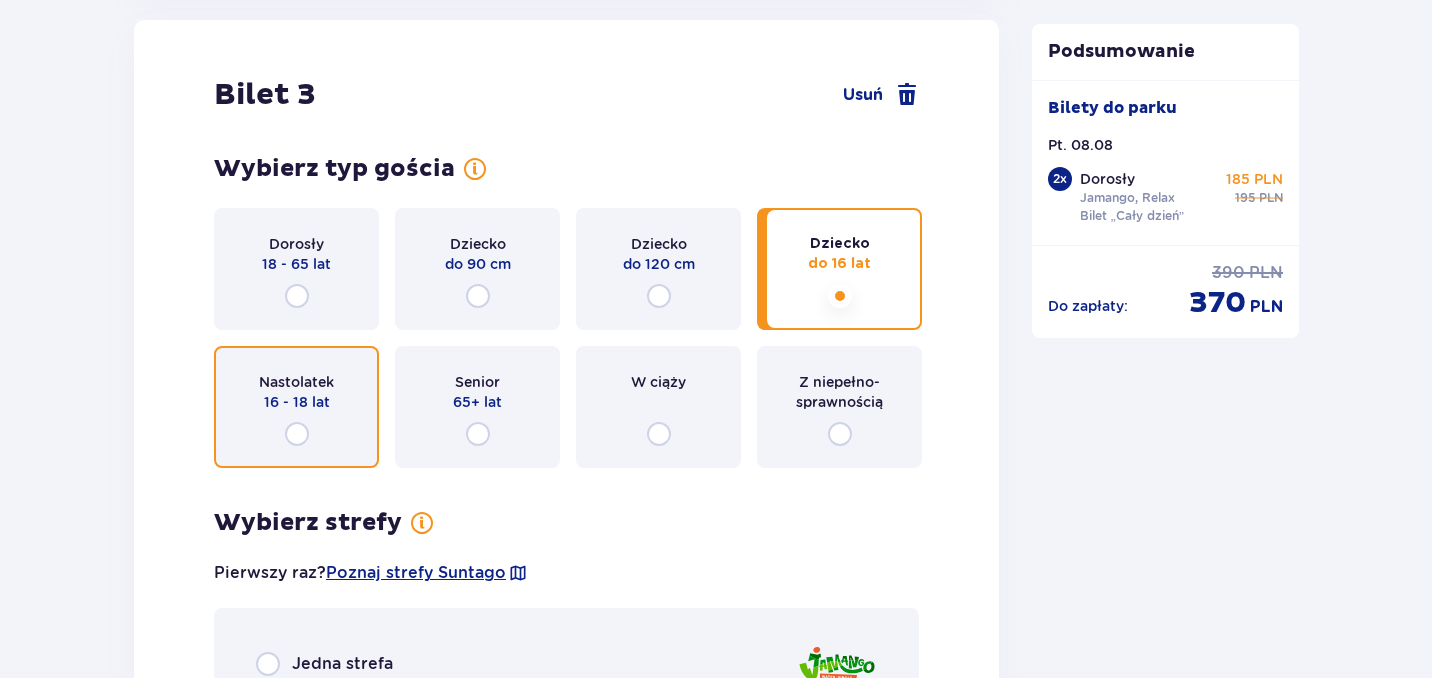 click at bounding box center [297, 434] 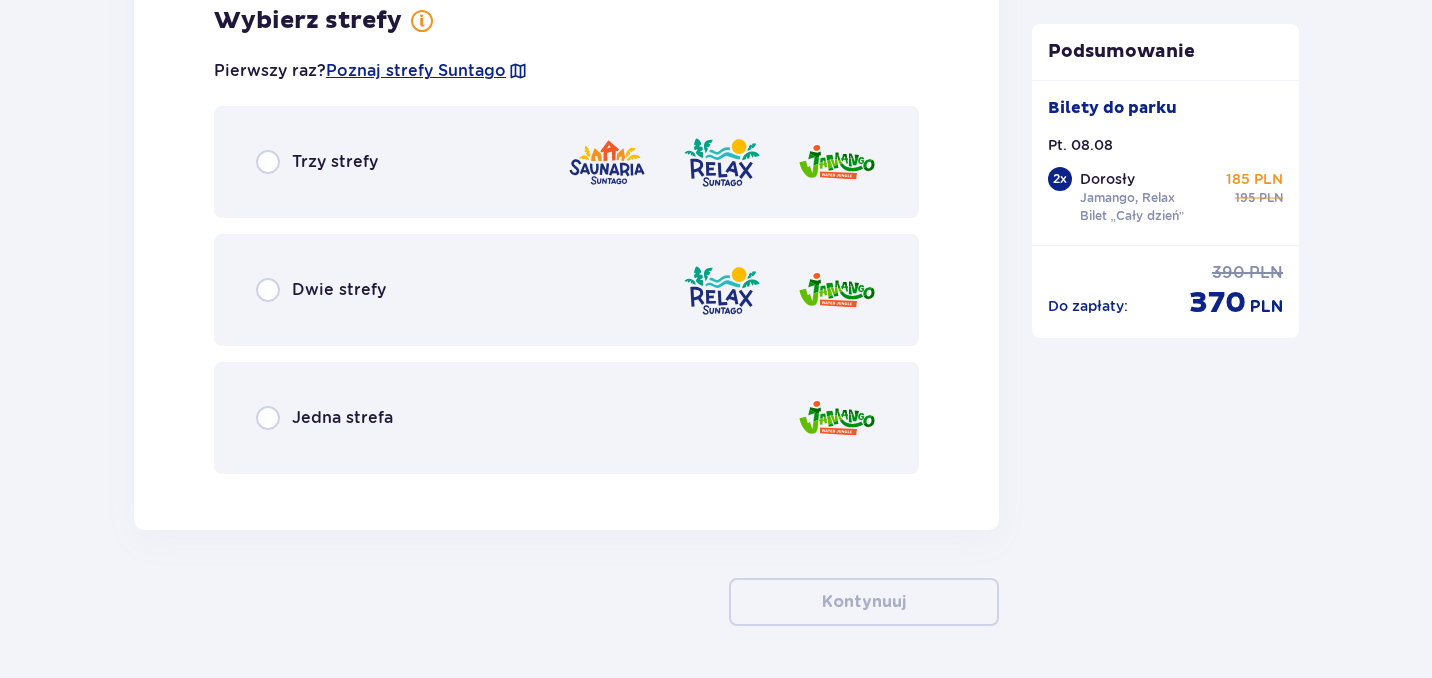 scroll, scrollTop: 4647, scrollLeft: 0, axis: vertical 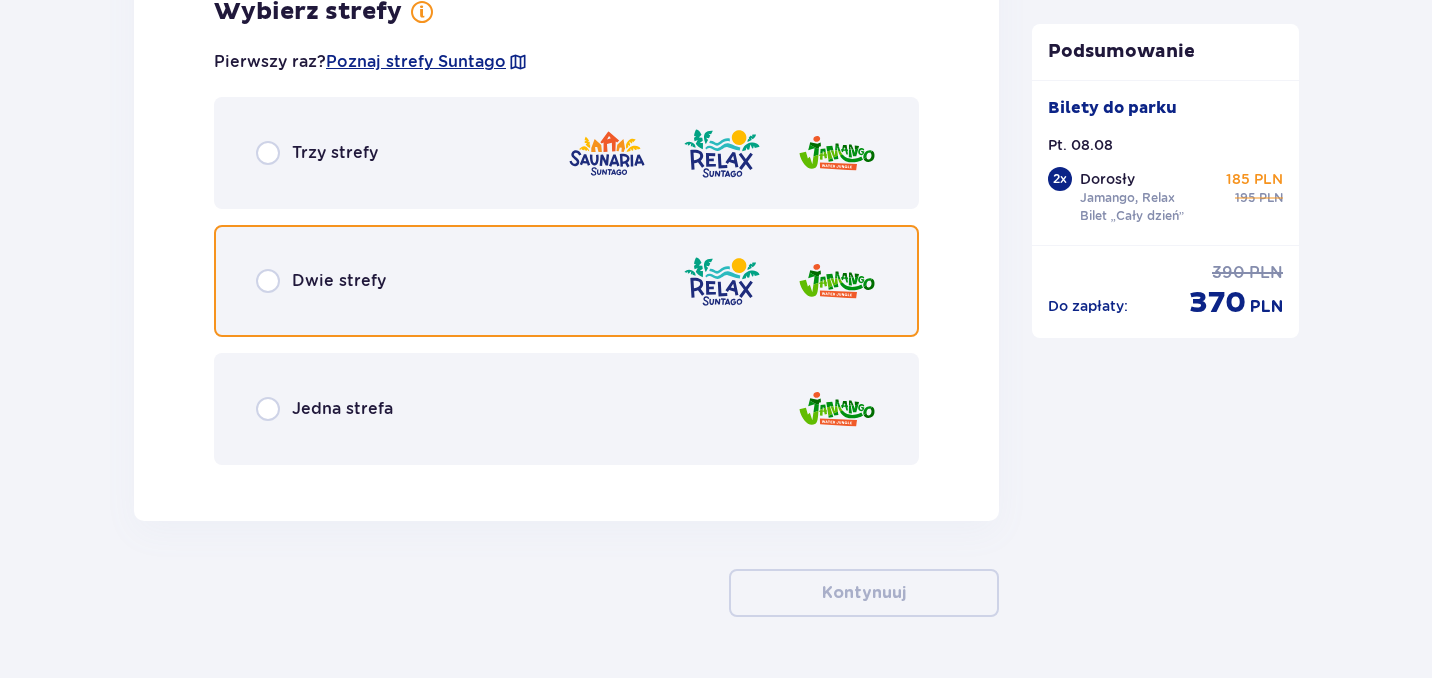 click at bounding box center [268, 281] 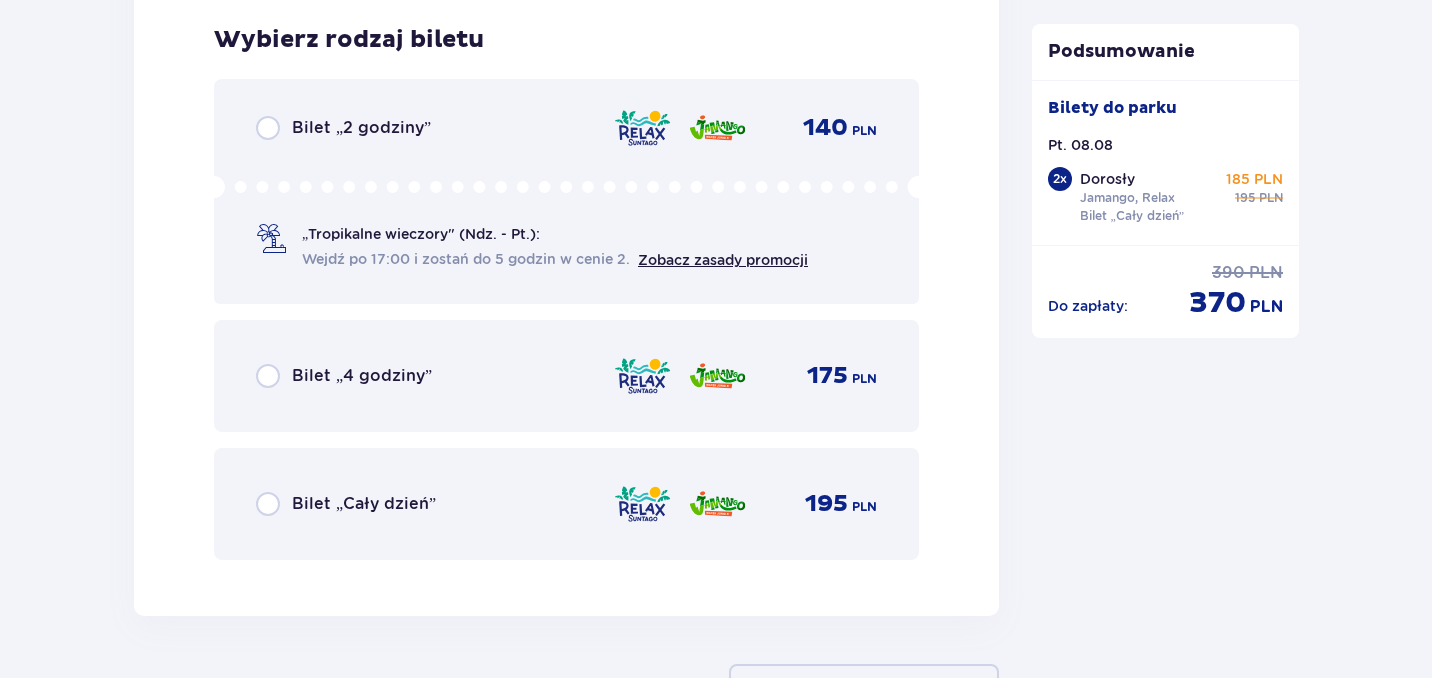 scroll, scrollTop: 5128, scrollLeft: 0, axis: vertical 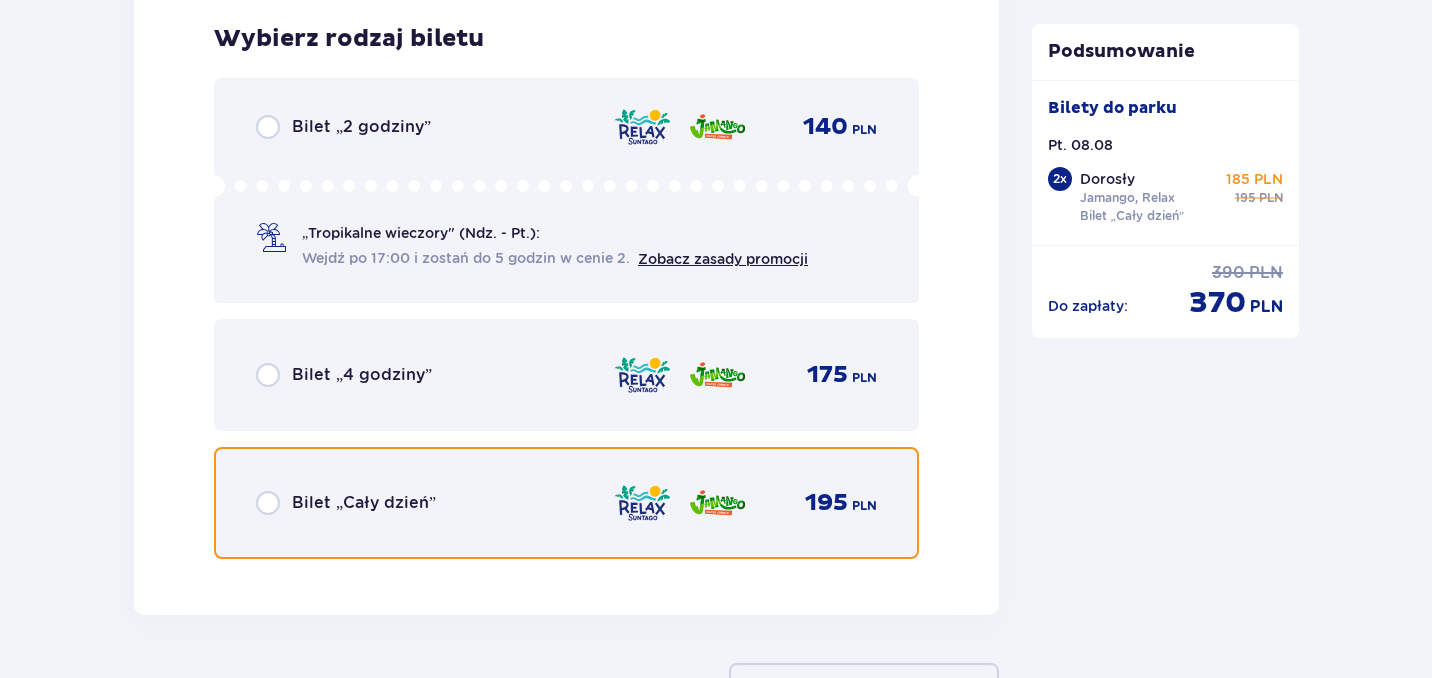 click at bounding box center (268, 503) 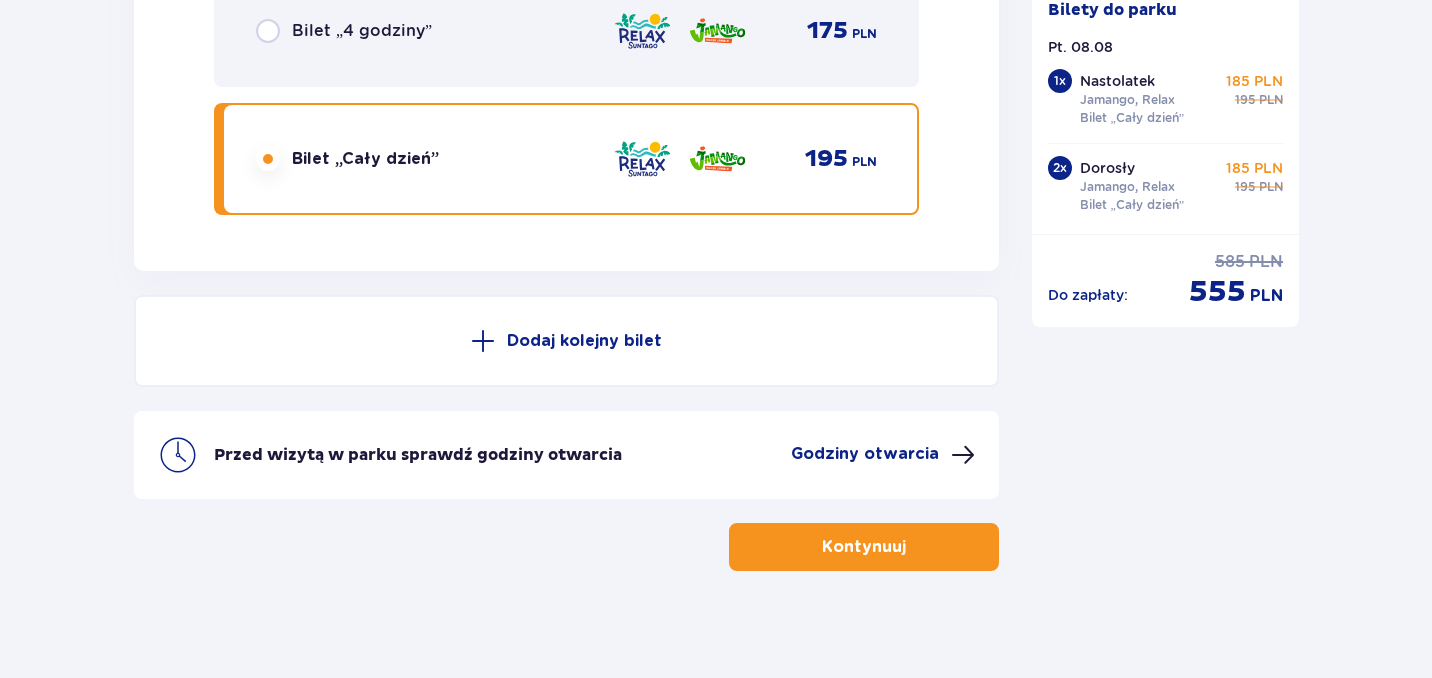 scroll, scrollTop: 5485, scrollLeft: 0, axis: vertical 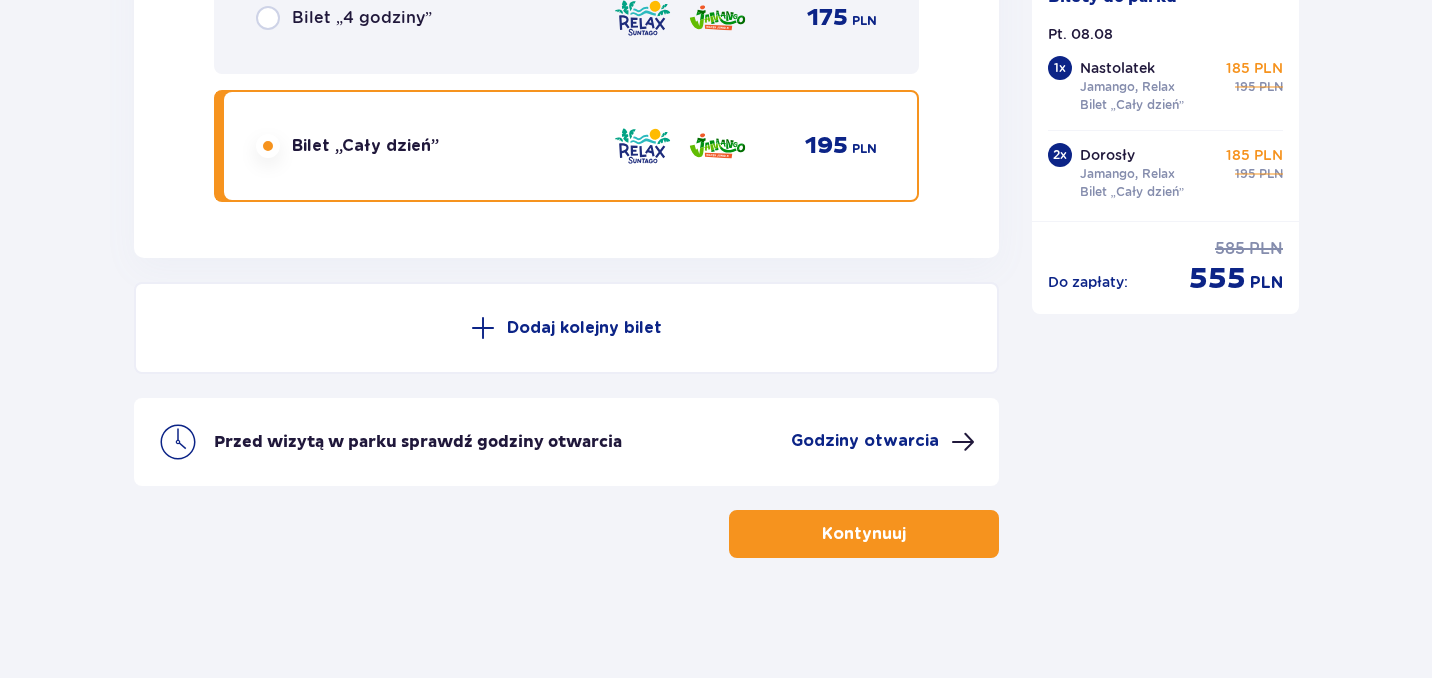 click on "Kontynuuj" at bounding box center [864, 534] 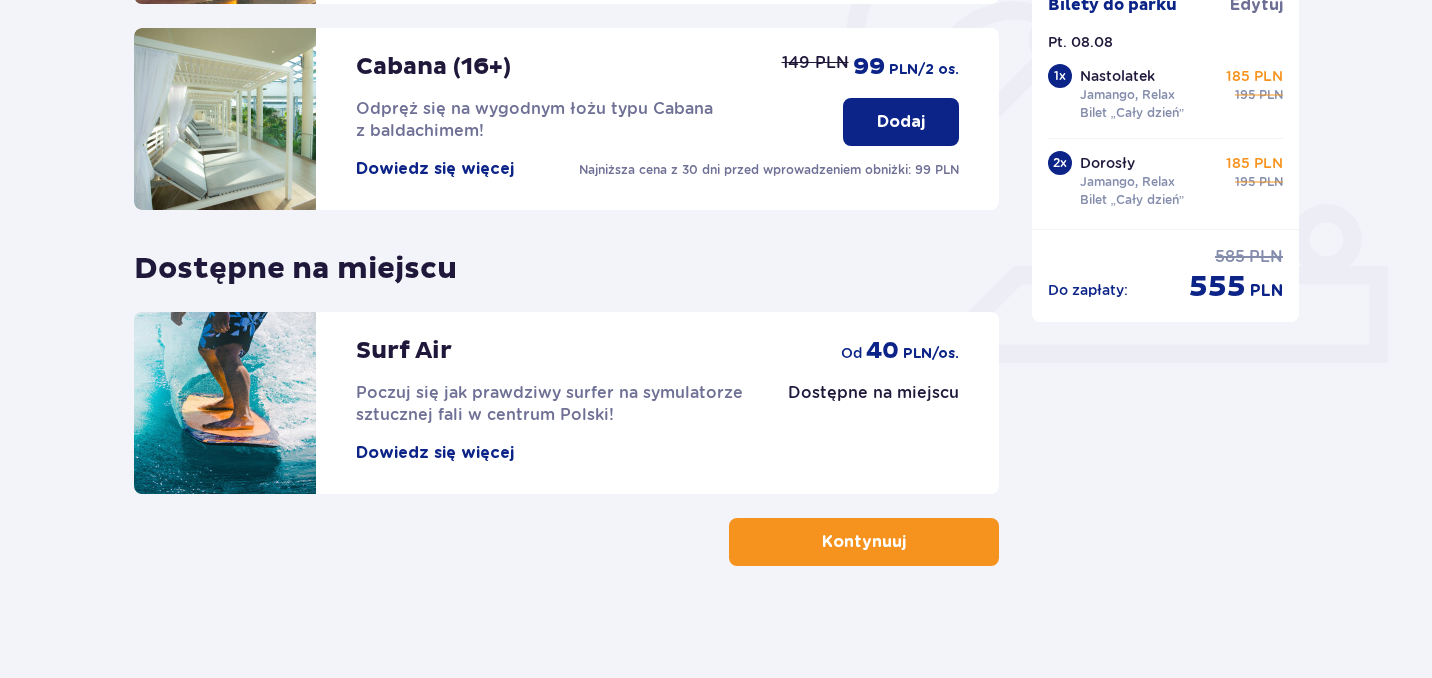 scroll, scrollTop: 678, scrollLeft: 0, axis: vertical 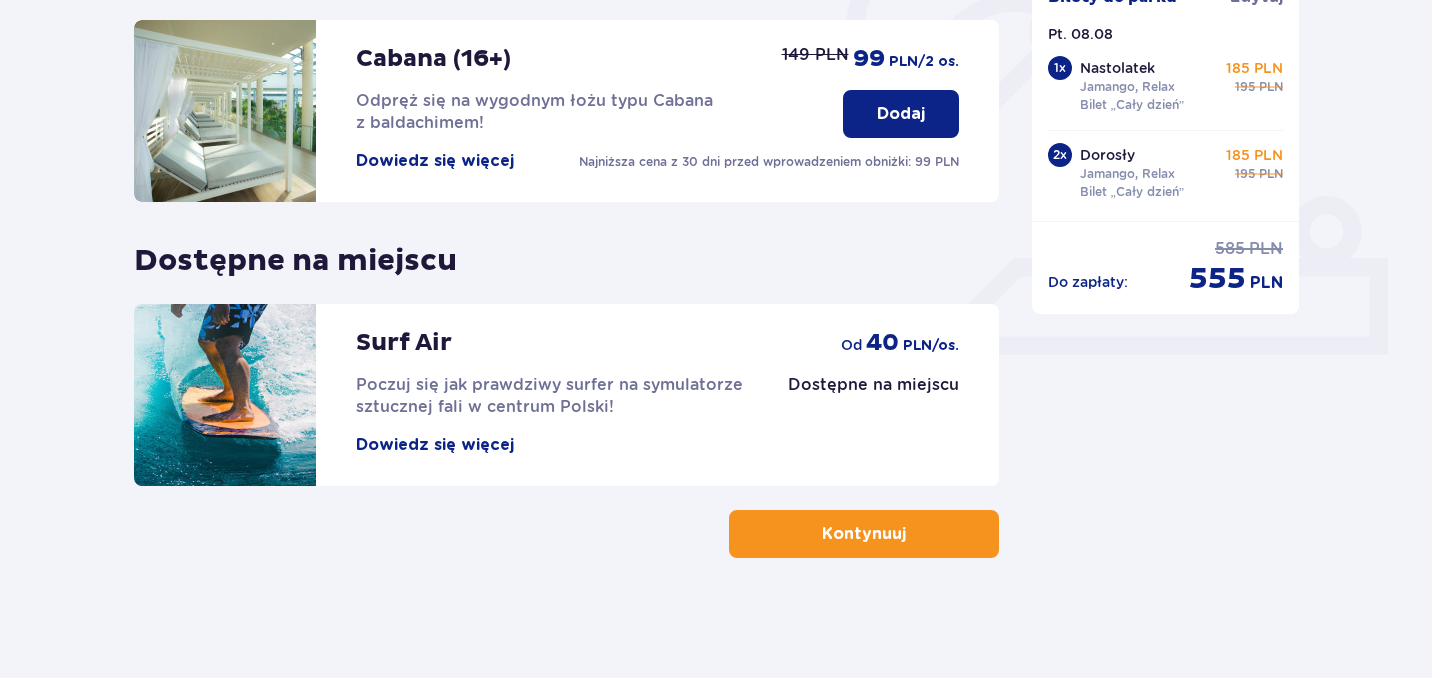 click on "Kontynuuj" at bounding box center (864, 534) 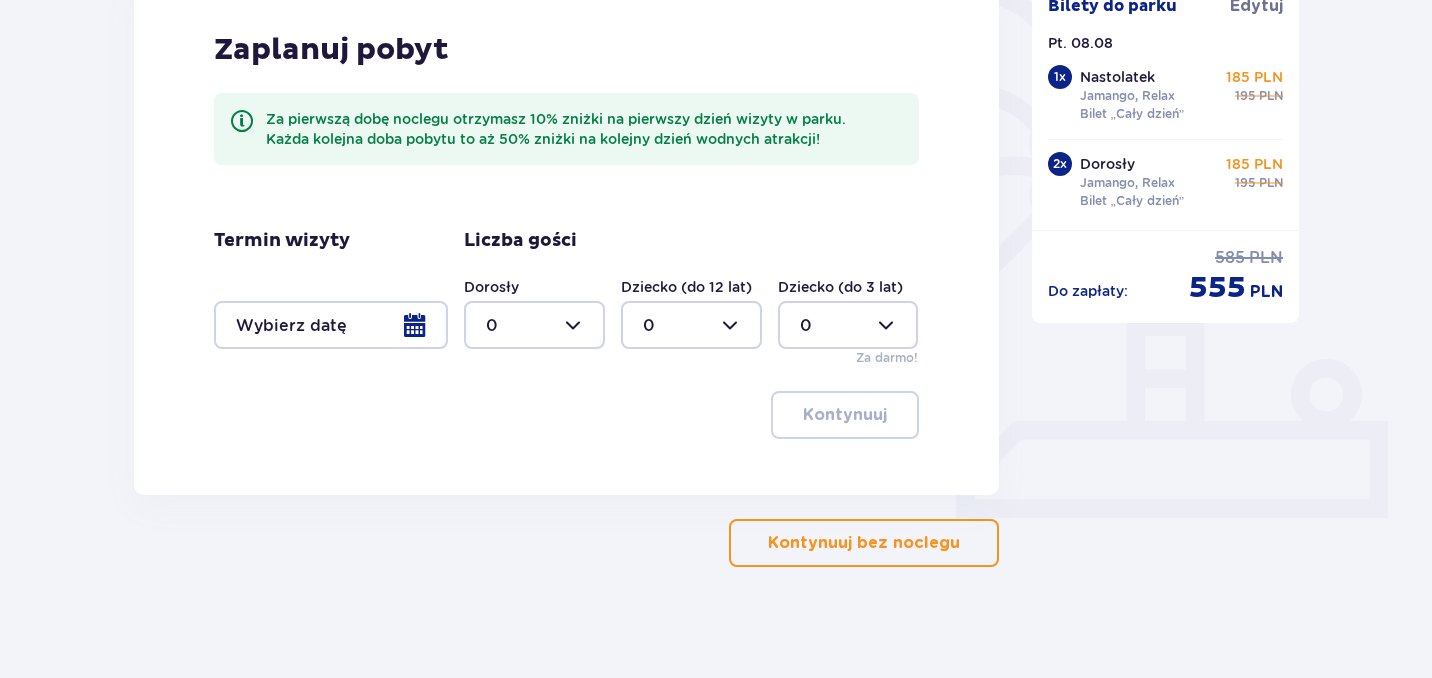 scroll, scrollTop: 516, scrollLeft: 0, axis: vertical 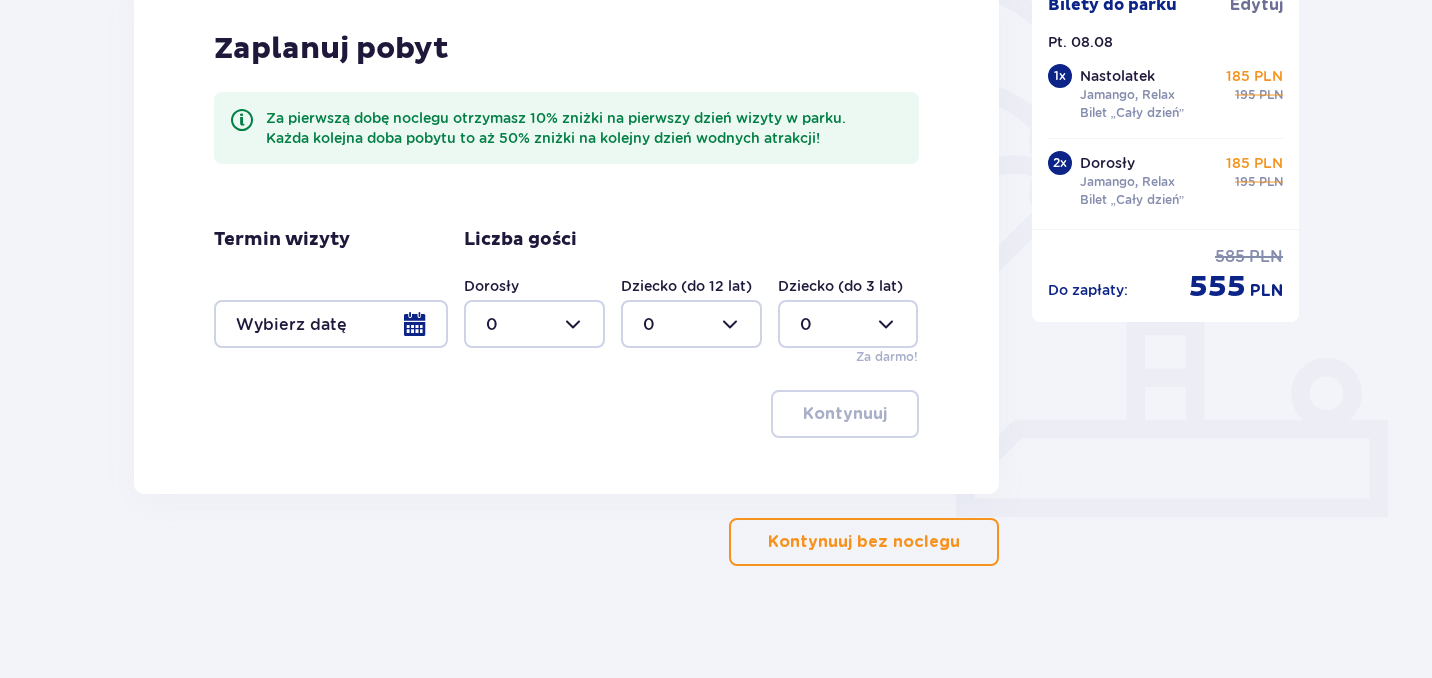 click on "Kontynuuj bez noclegu" at bounding box center [864, 542] 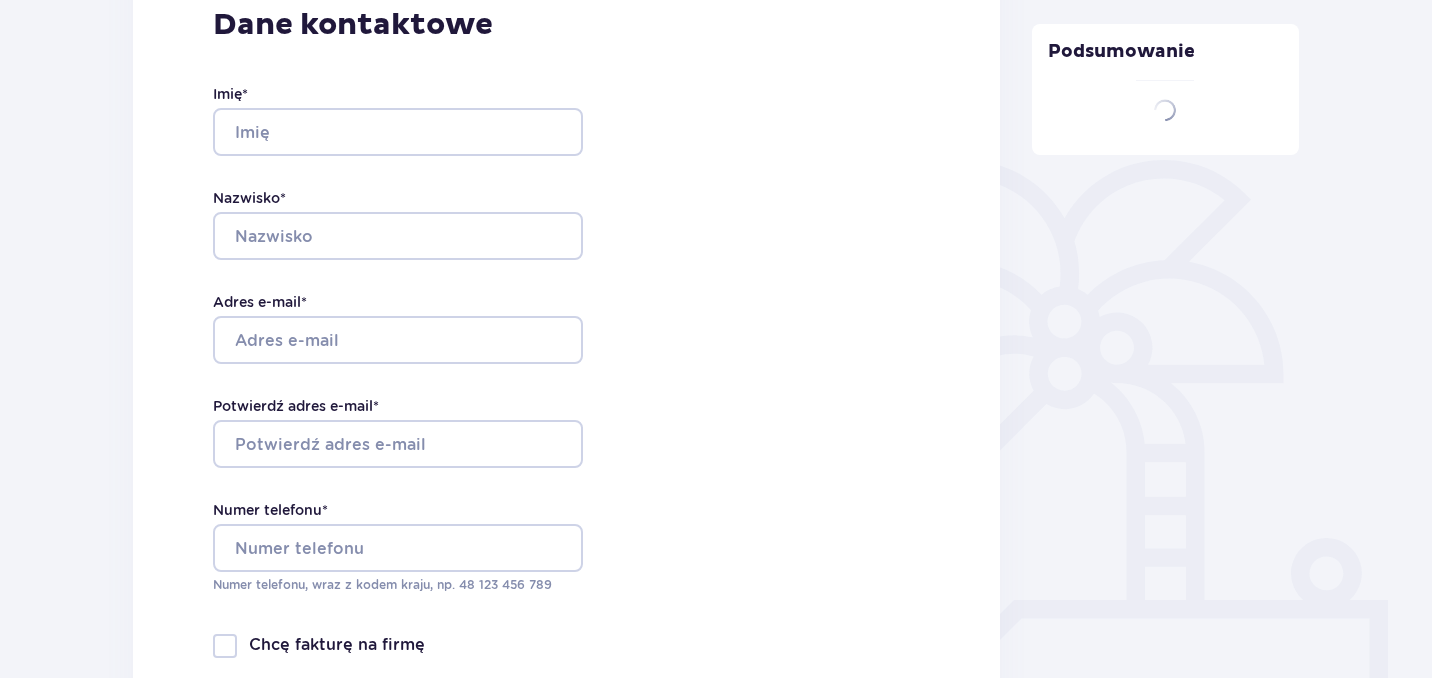 type on "Oleksandr" 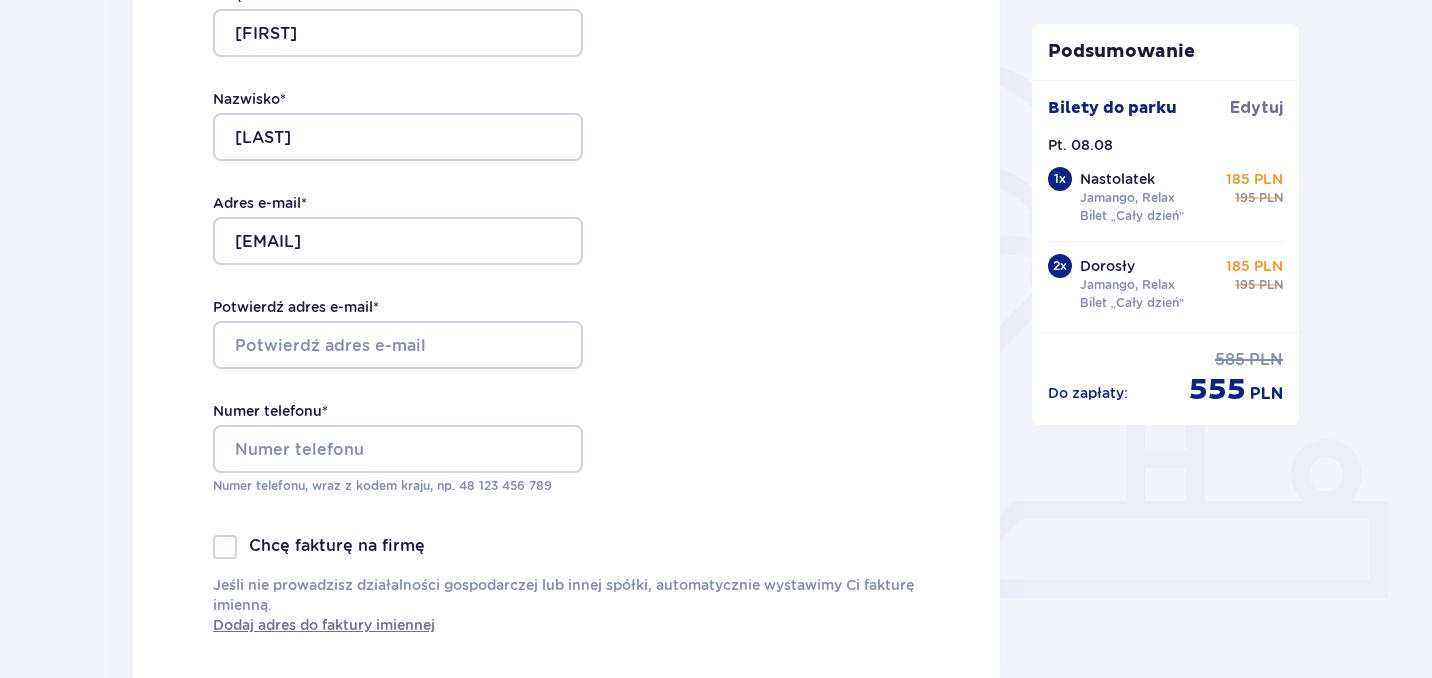 scroll, scrollTop: 437, scrollLeft: 0, axis: vertical 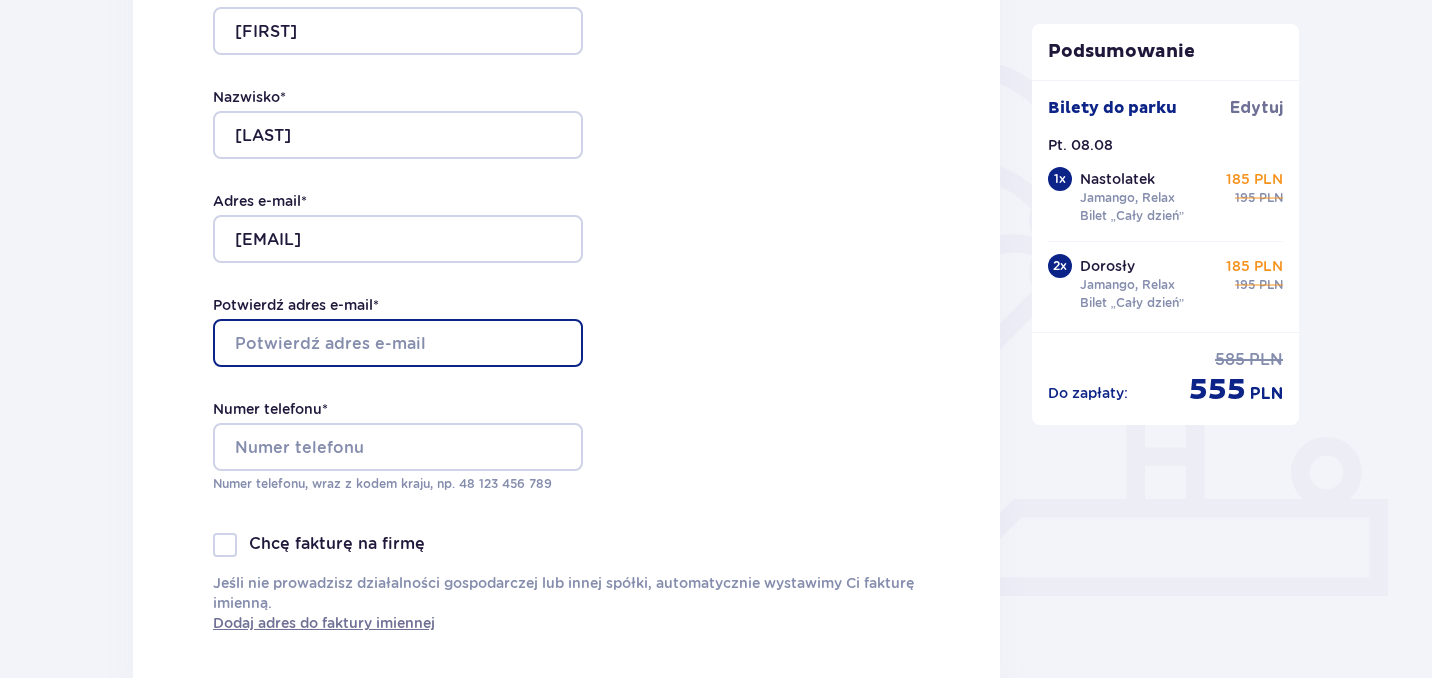 click on "Potwierdź adres e-mail *" at bounding box center [398, 343] 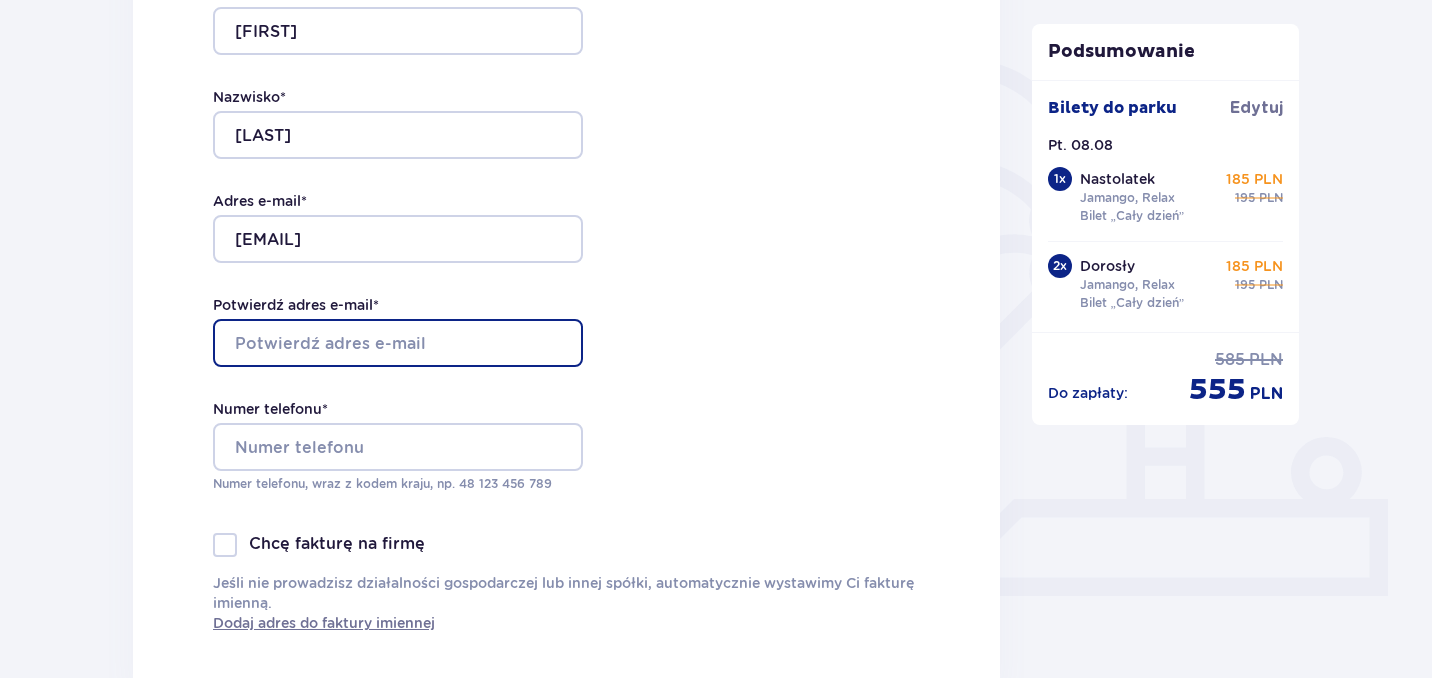 type on "[USERNAME]@[DOMAIN]" 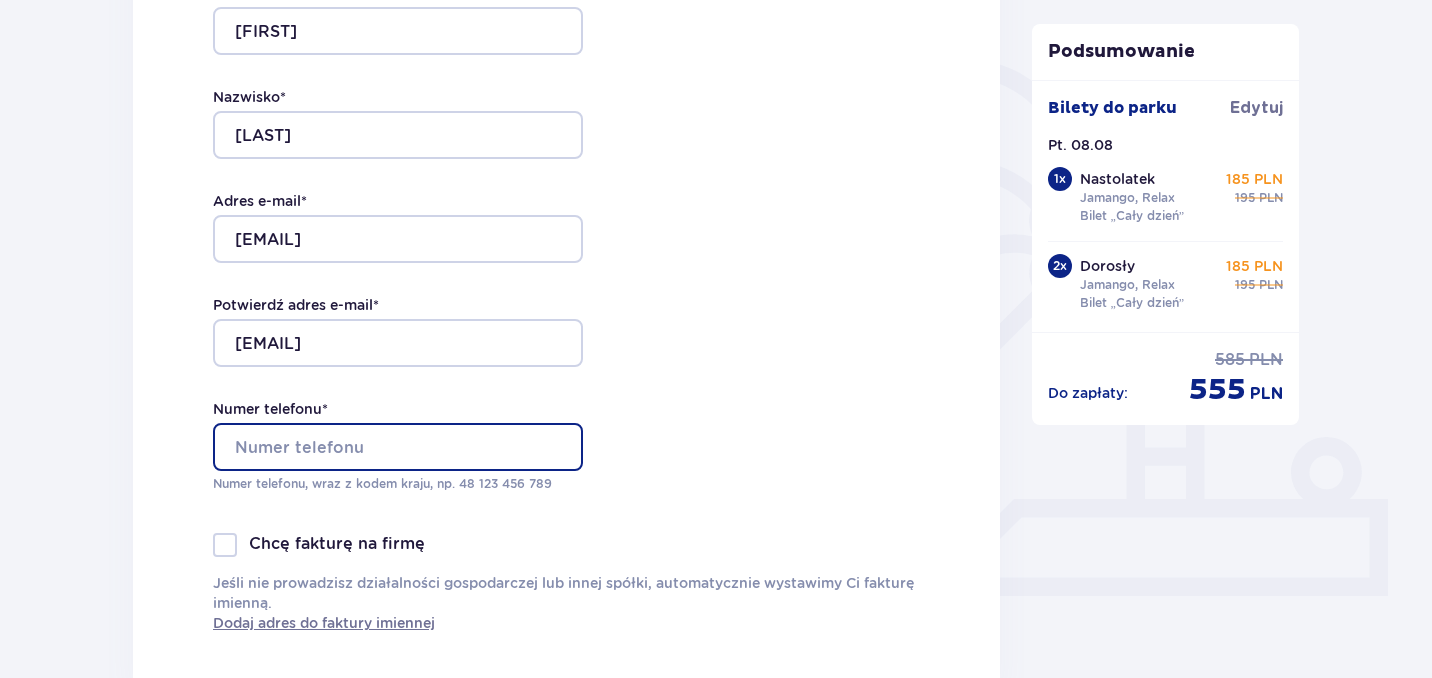 type on "518525338" 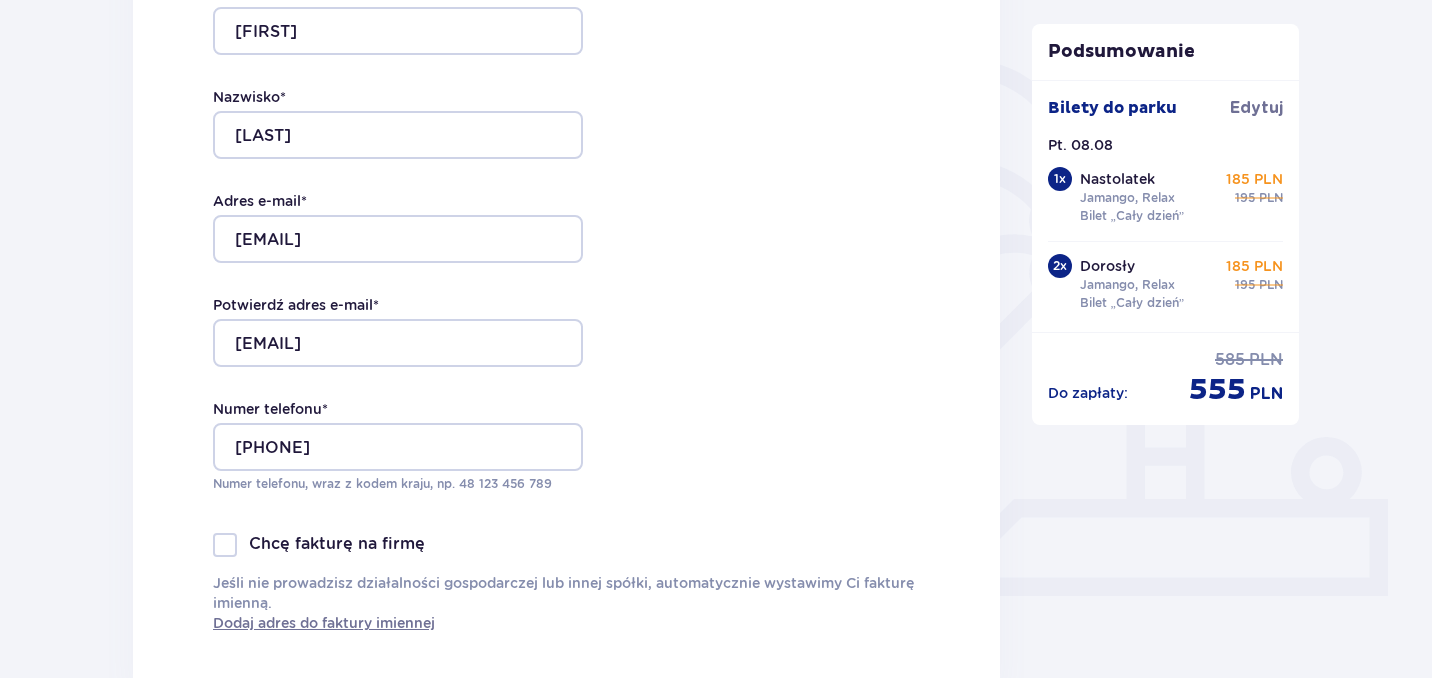 click on "Imię * Oleksandr Nazwisko * Shevchuk Adres e-mail * shevchukoleksandr11@gmail.com Potwierdź adres e-mail * shevchukoleksandr11@gmail.com Numer telefonu * 518525338 Numer telefonu, wraz z kodem kraju, np. 48 ​123 ​456 ​789" at bounding box center (398, 238) 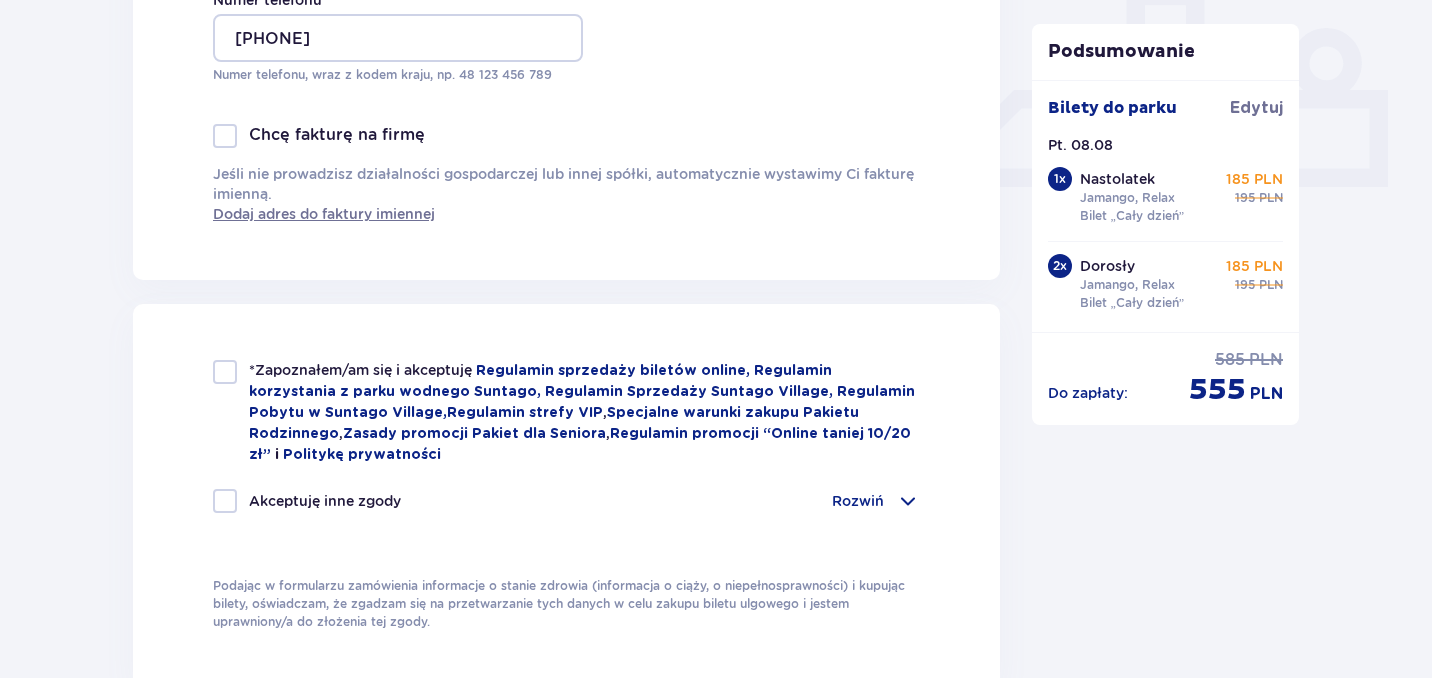 scroll, scrollTop: 851, scrollLeft: 0, axis: vertical 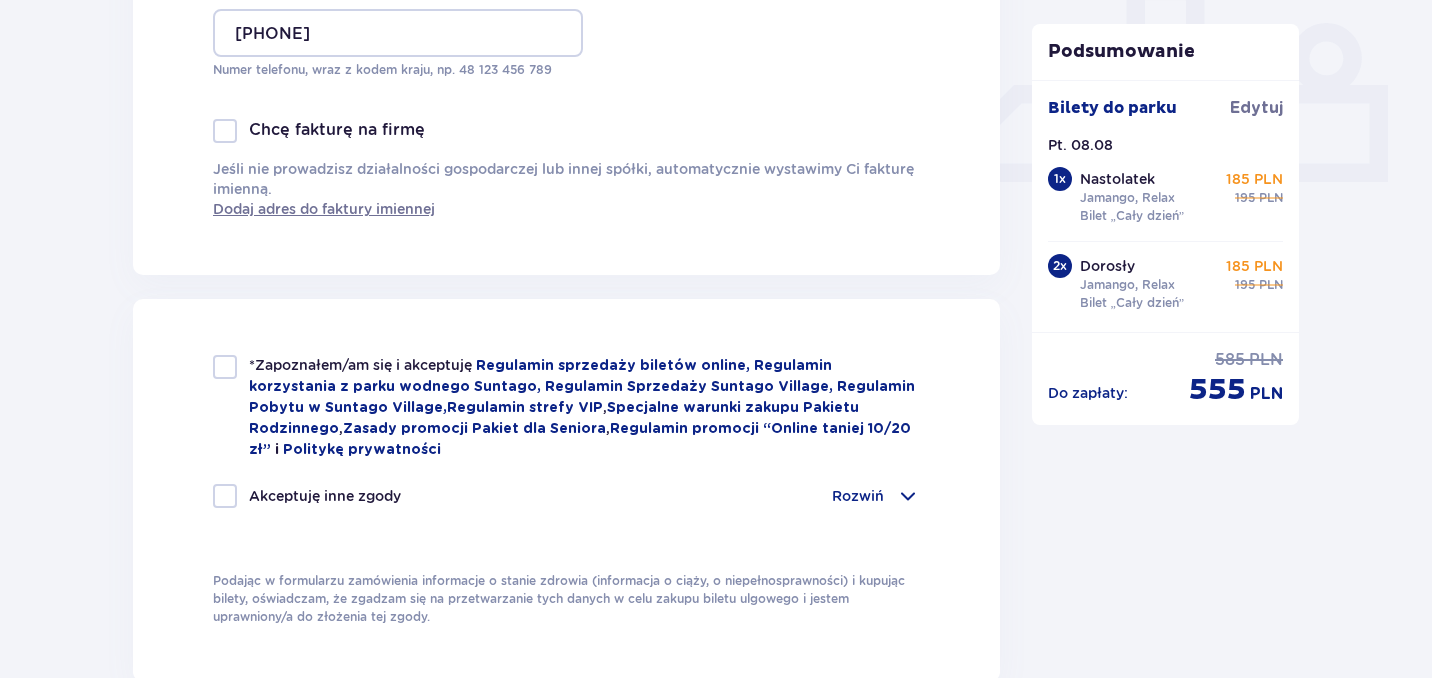 click at bounding box center [225, 367] 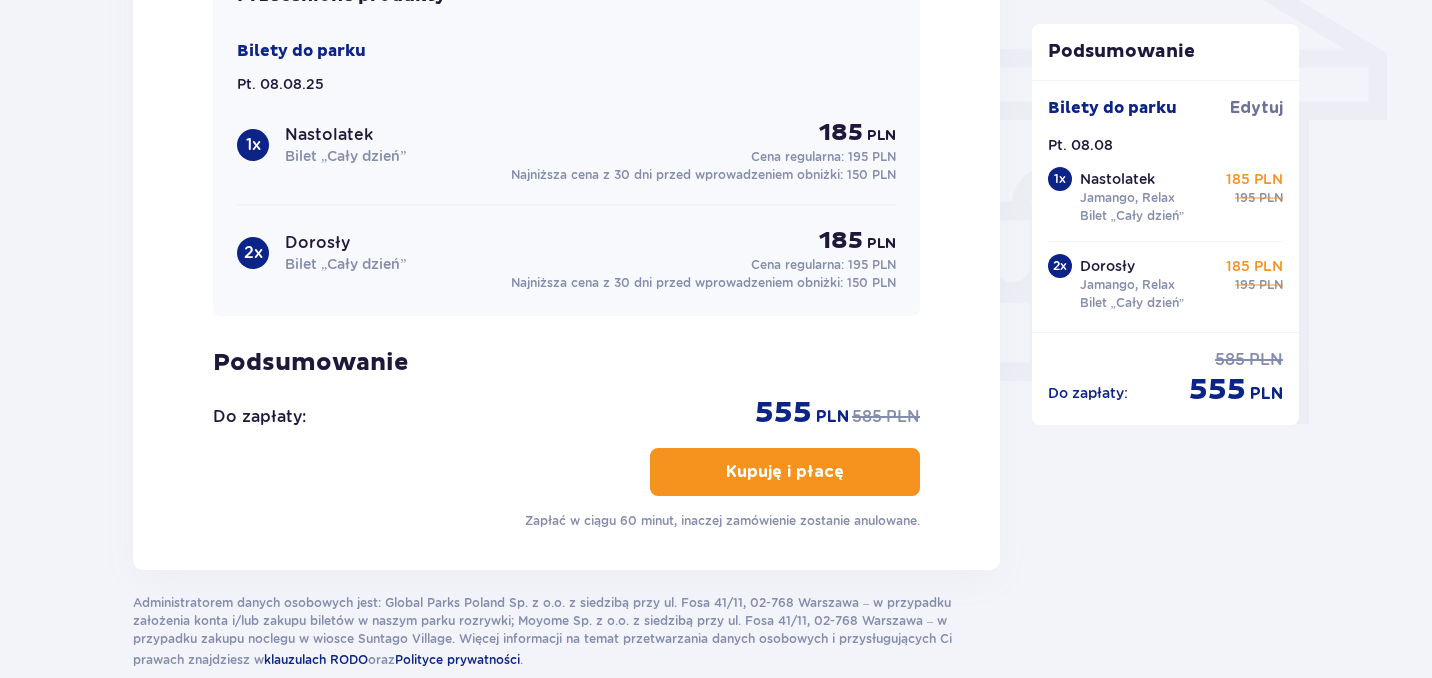 scroll, scrollTop: 1845, scrollLeft: 0, axis: vertical 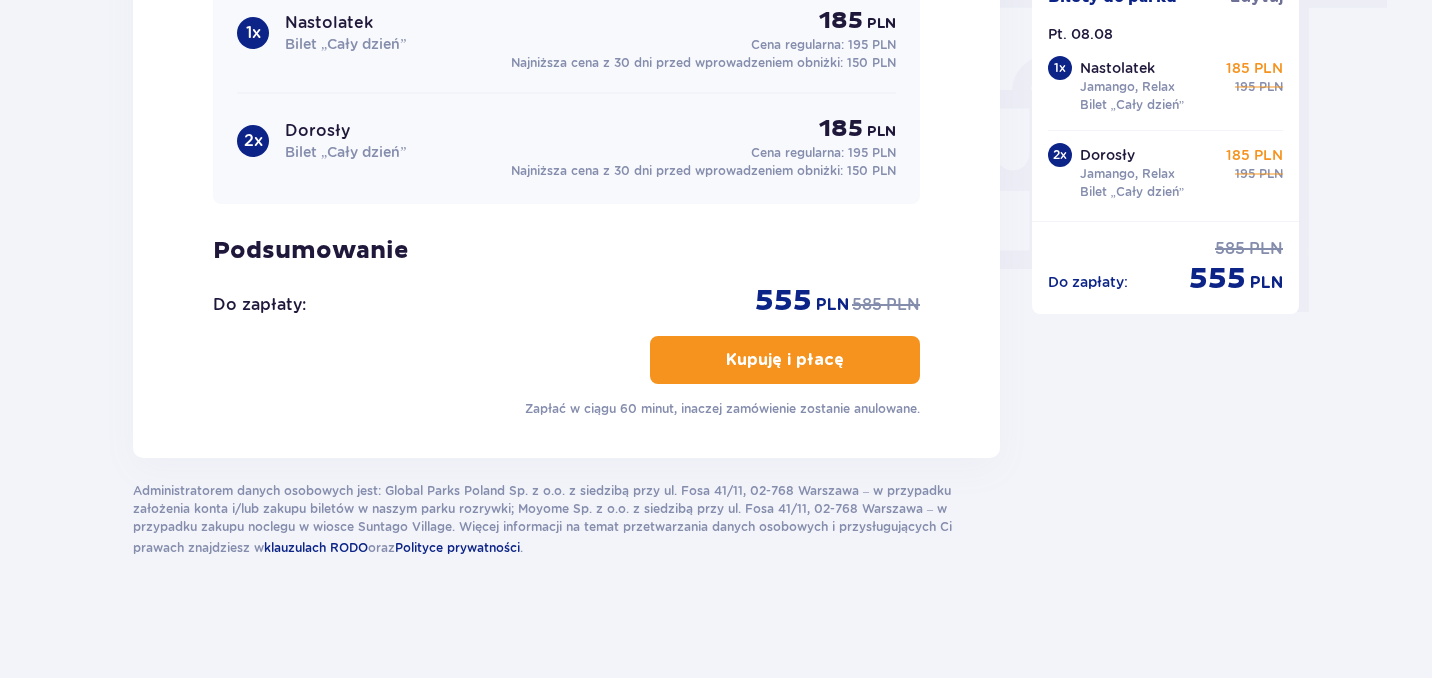 click on "Kupuję i płacę" at bounding box center [785, 360] 